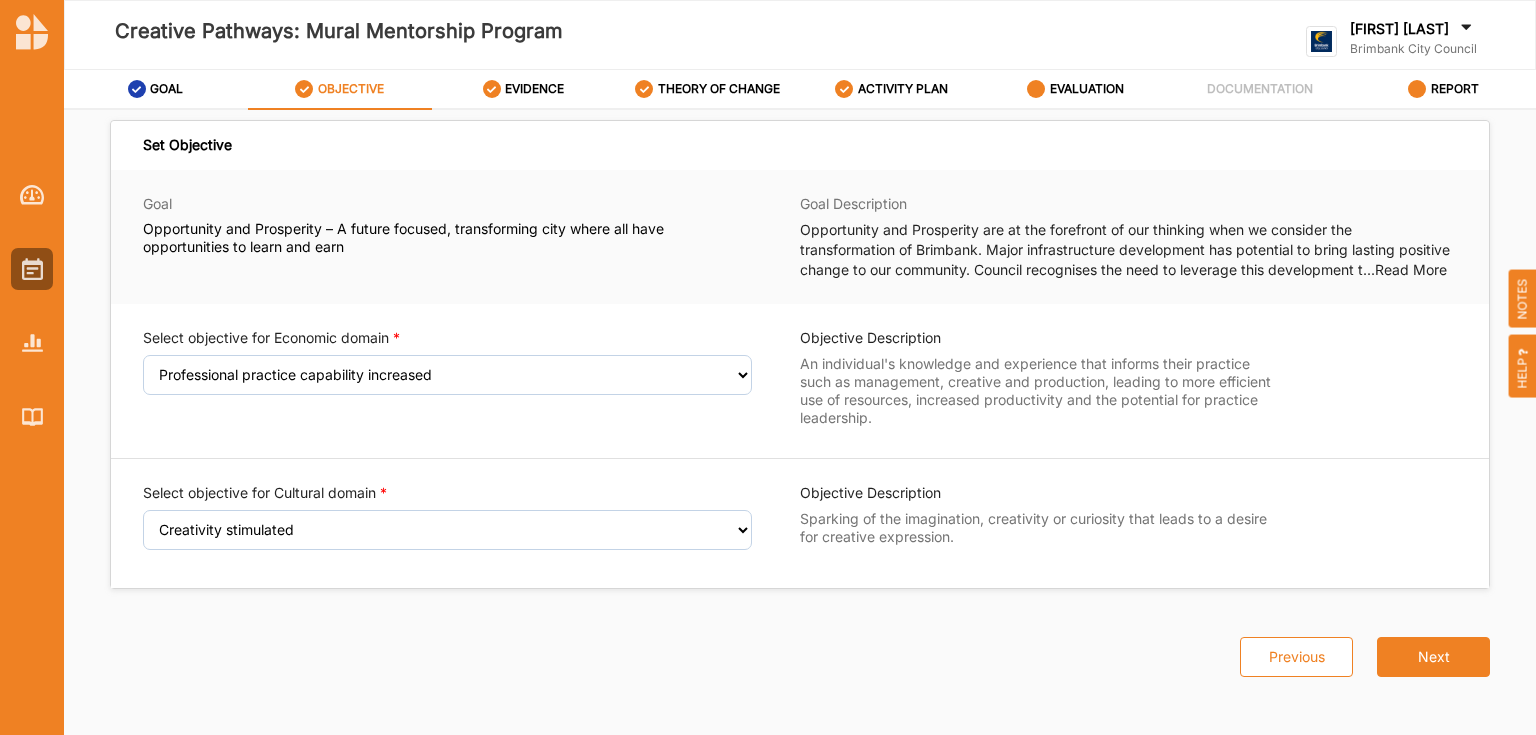 select on "30" 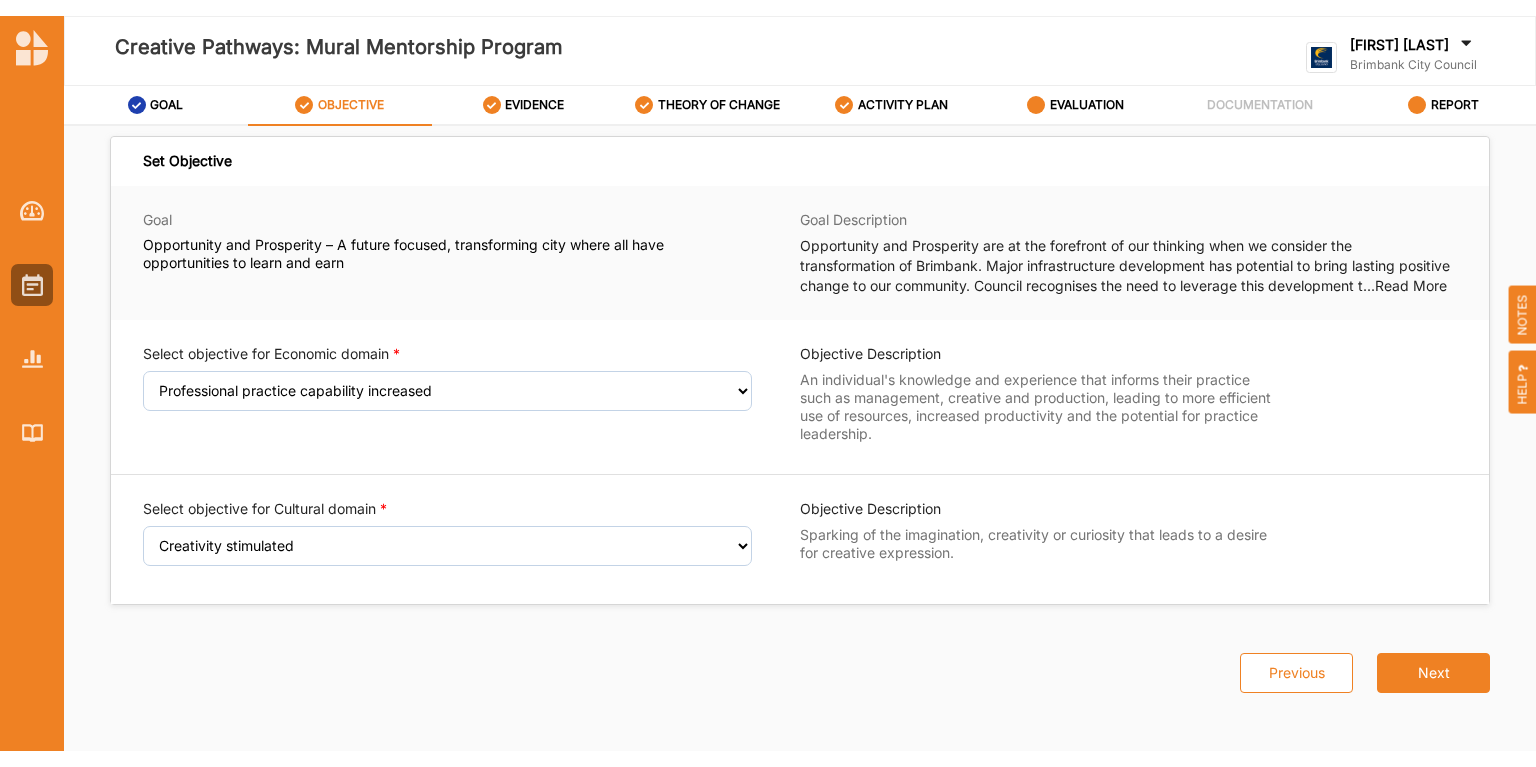 scroll, scrollTop: 19, scrollLeft: 0, axis: vertical 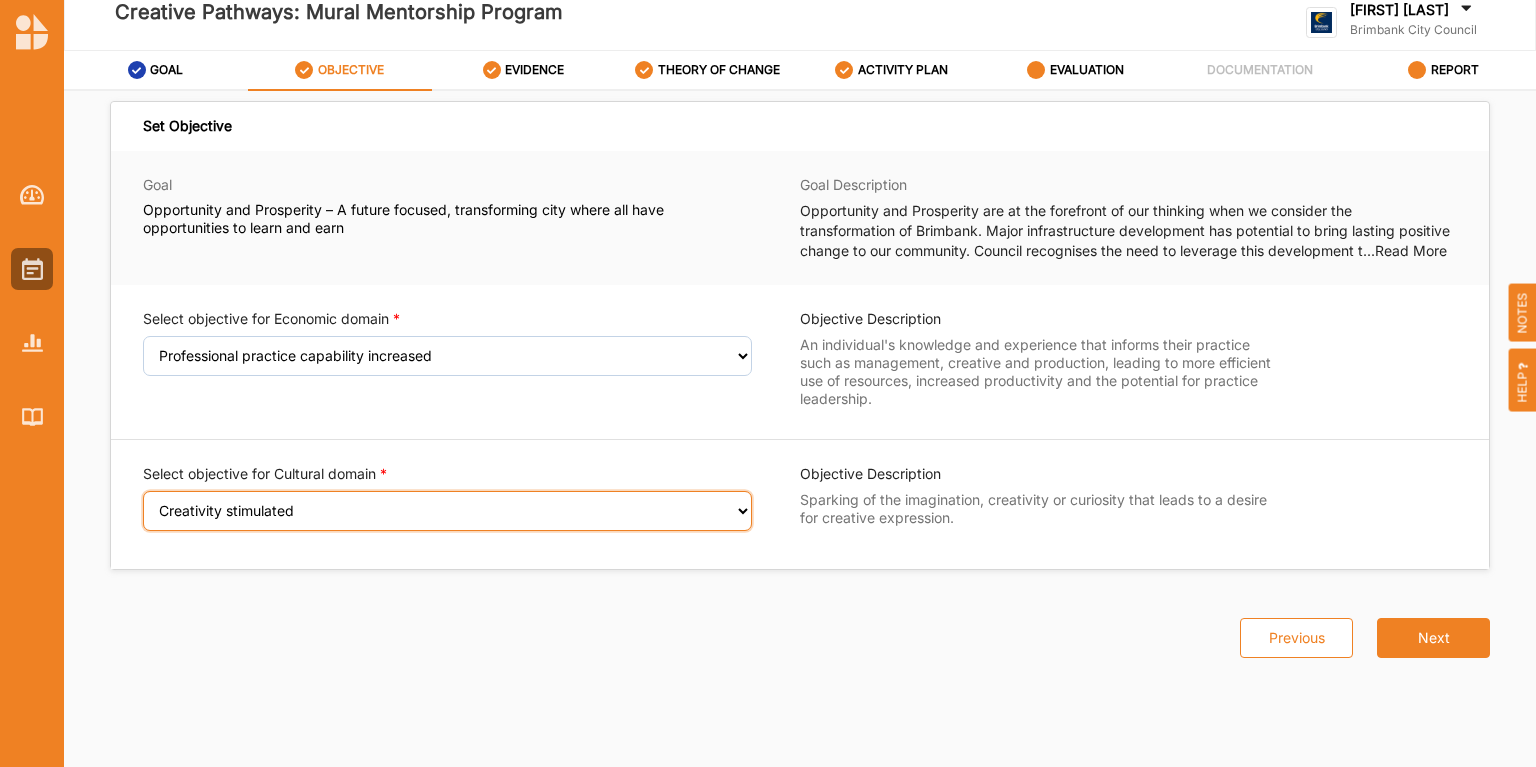 click on "Select an Objective Creativity stimulated Aesthetic enrichment experienced Knowledge, ideas and insight gained Diversity of cultural expression appreciated Sense of belonging to shared cultural heritage deepened" at bounding box center (447, 511) 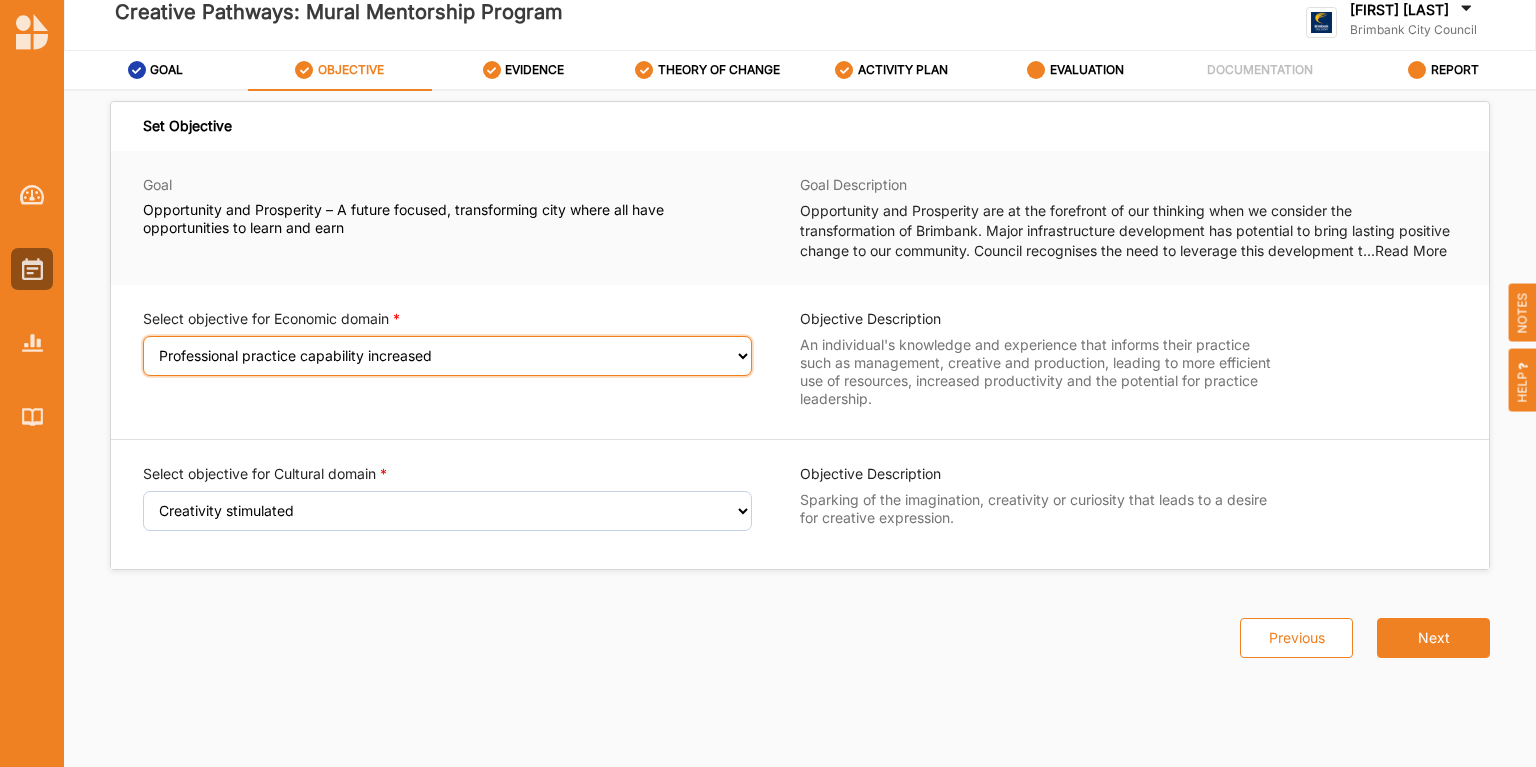 click on "Select an Objective Employment-enhancing skill development facilitated Individual economic wellbeing increased Local economy supported Professional practice capability increased" at bounding box center (447, 356) 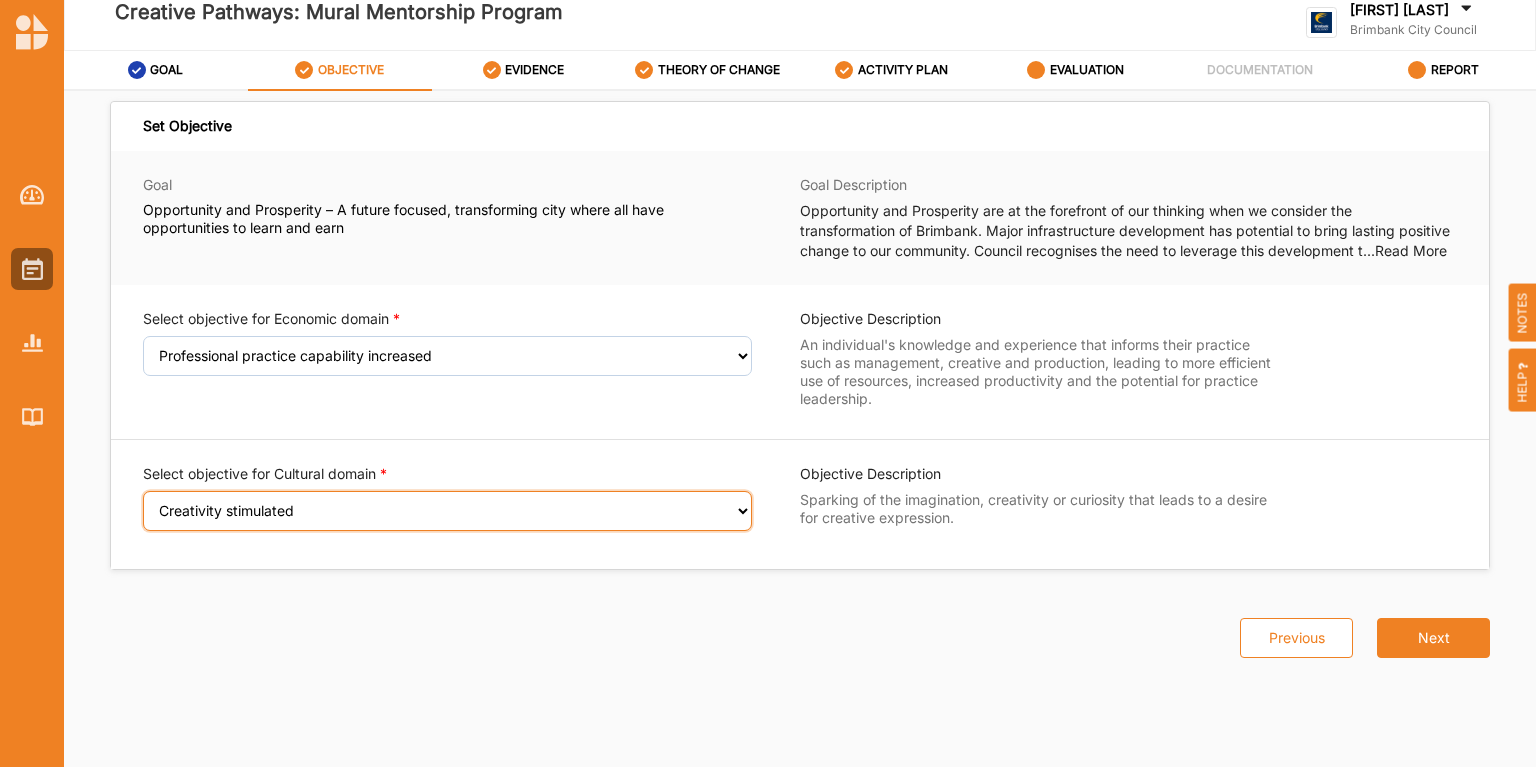 click on "Select an Objective Creativity stimulated Aesthetic enrichment experienced Knowledge, ideas and insight gained Diversity of cultural expression appreciated Sense of belonging to shared cultural heritage deepened" at bounding box center (447, 511) 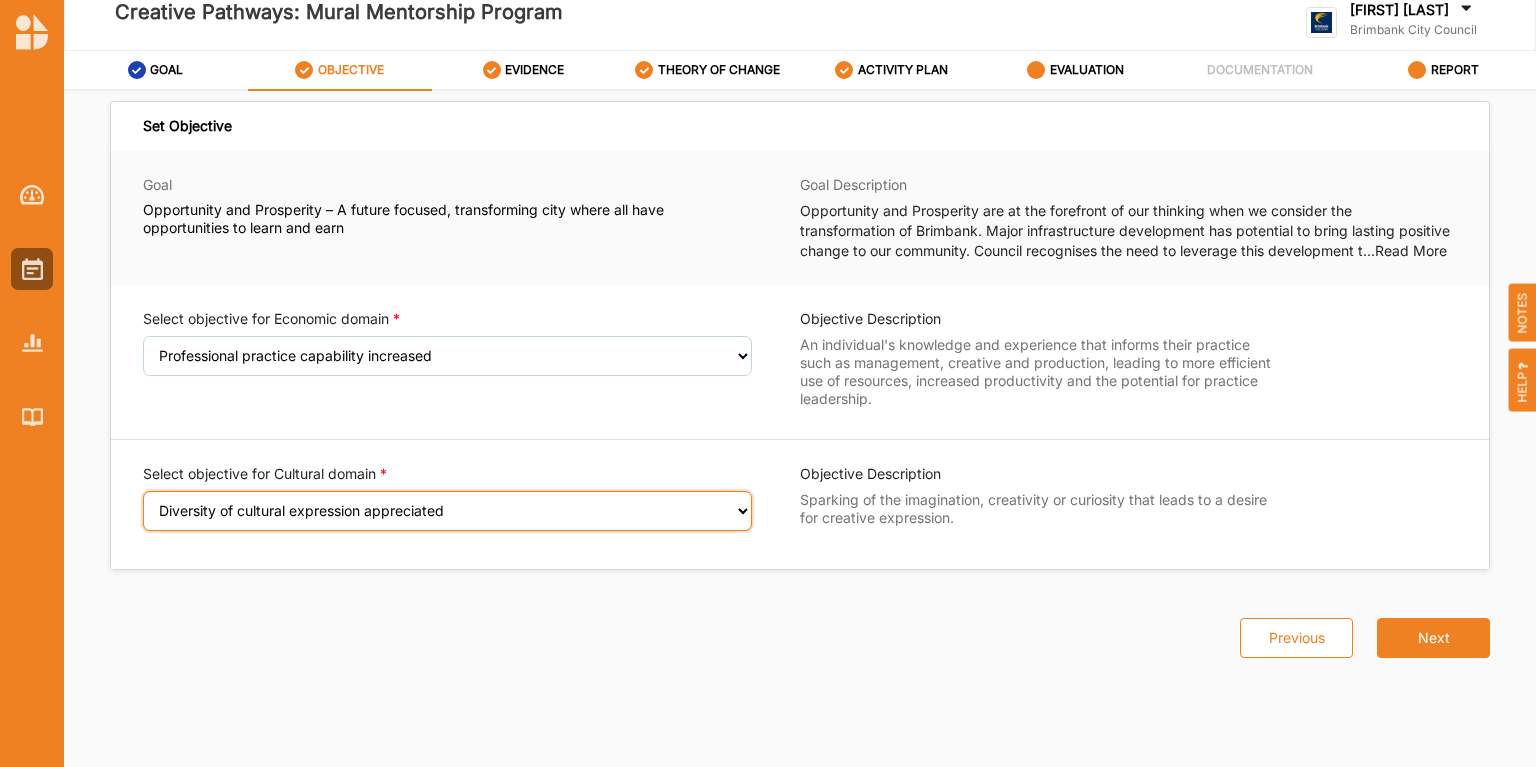 click on "Select an Objective Creativity stimulated Aesthetic enrichment experienced Knowledge, ideas and insight gained Diversity of cultural expression appreciated Sense of belonging to shared cultural heritage deepened" at bounding box center [447, 511] 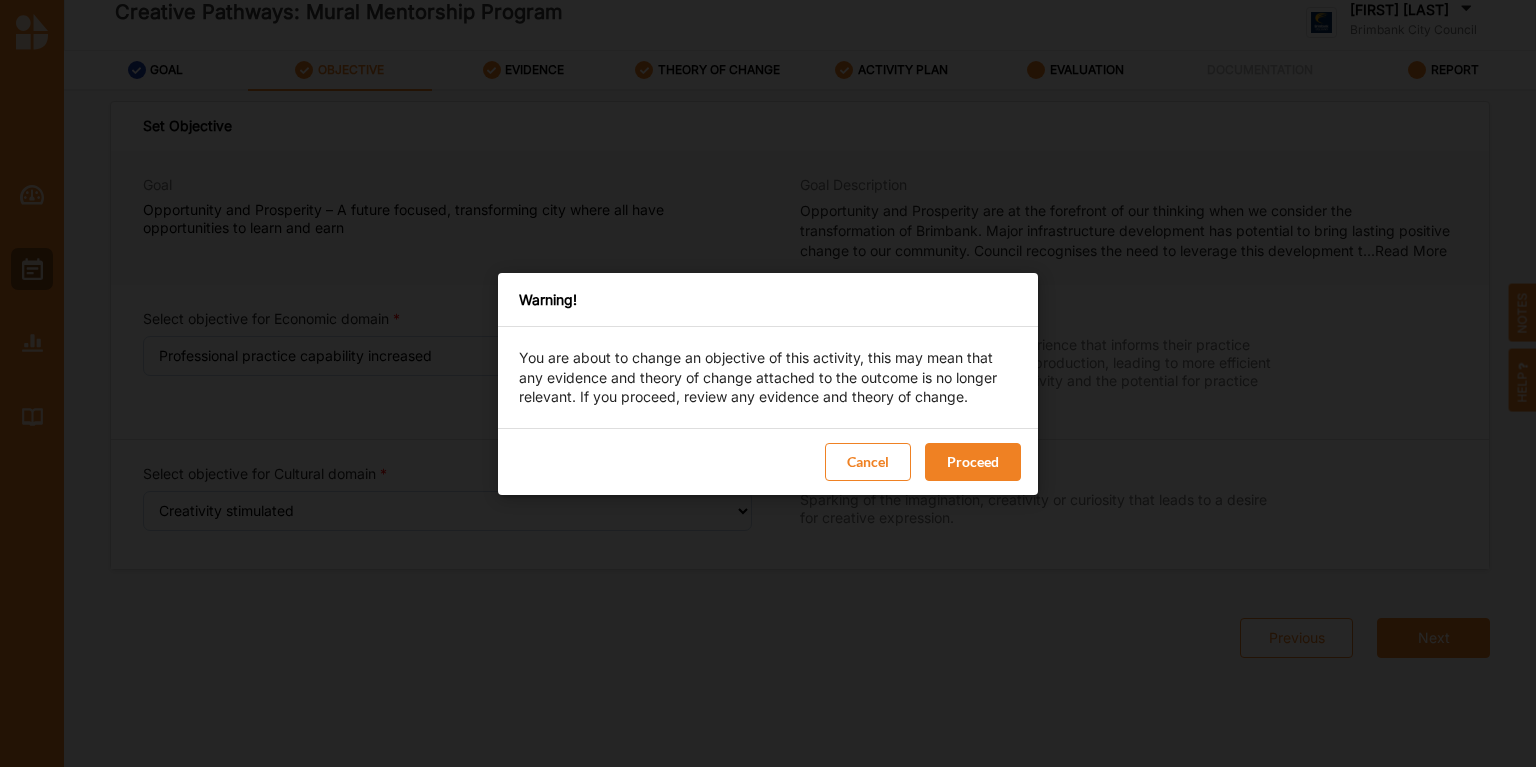 click on "Cancel" at bounding box center (868, 461) 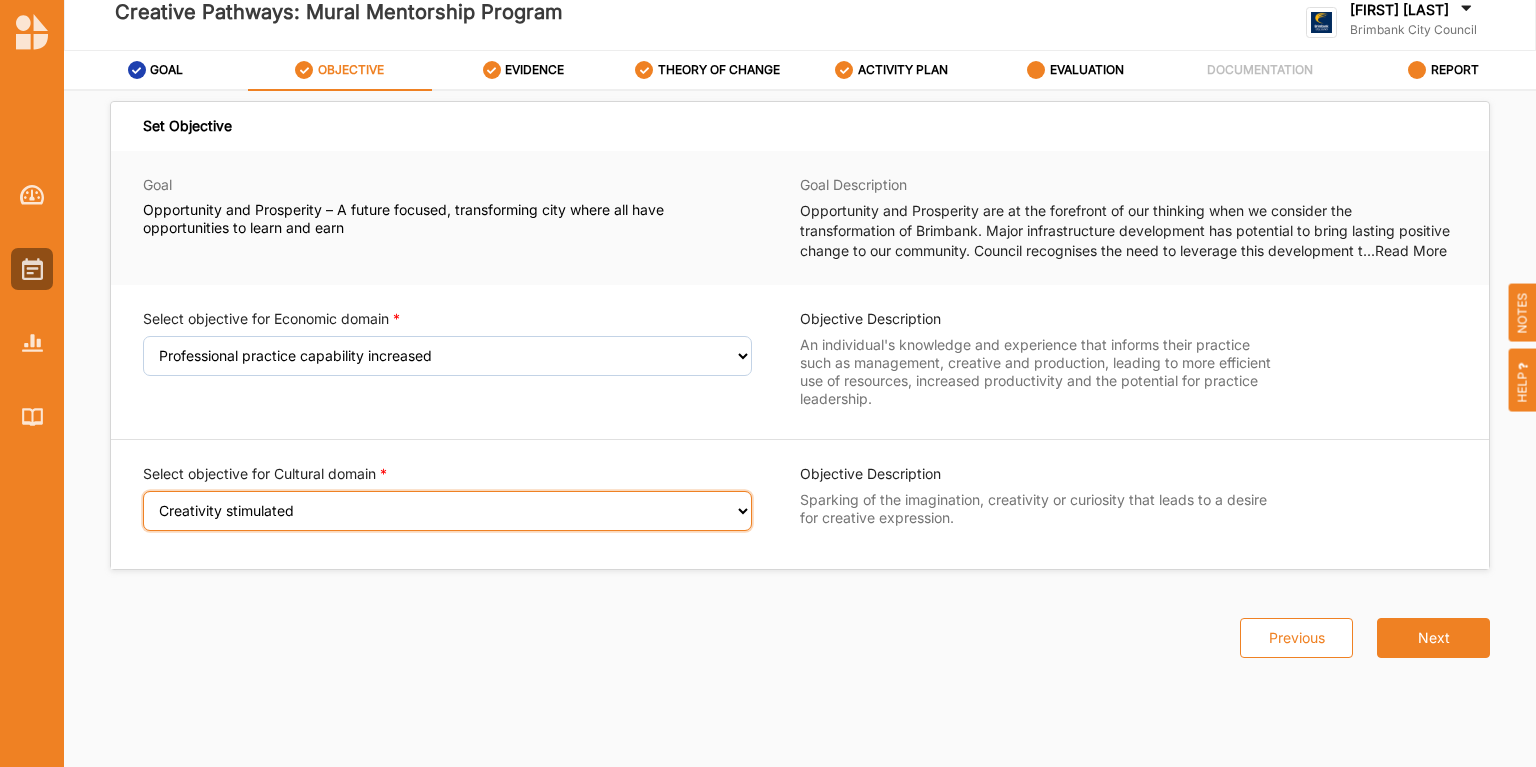 click on "Select an Objective Creativity stimulated Aesthetic enrichment experienced Knowledge, ideas and insight gained Diversity of cultural expression appreciated Sense of belonging to shared cultural heritage deepened" at bounding box center [447, 511] 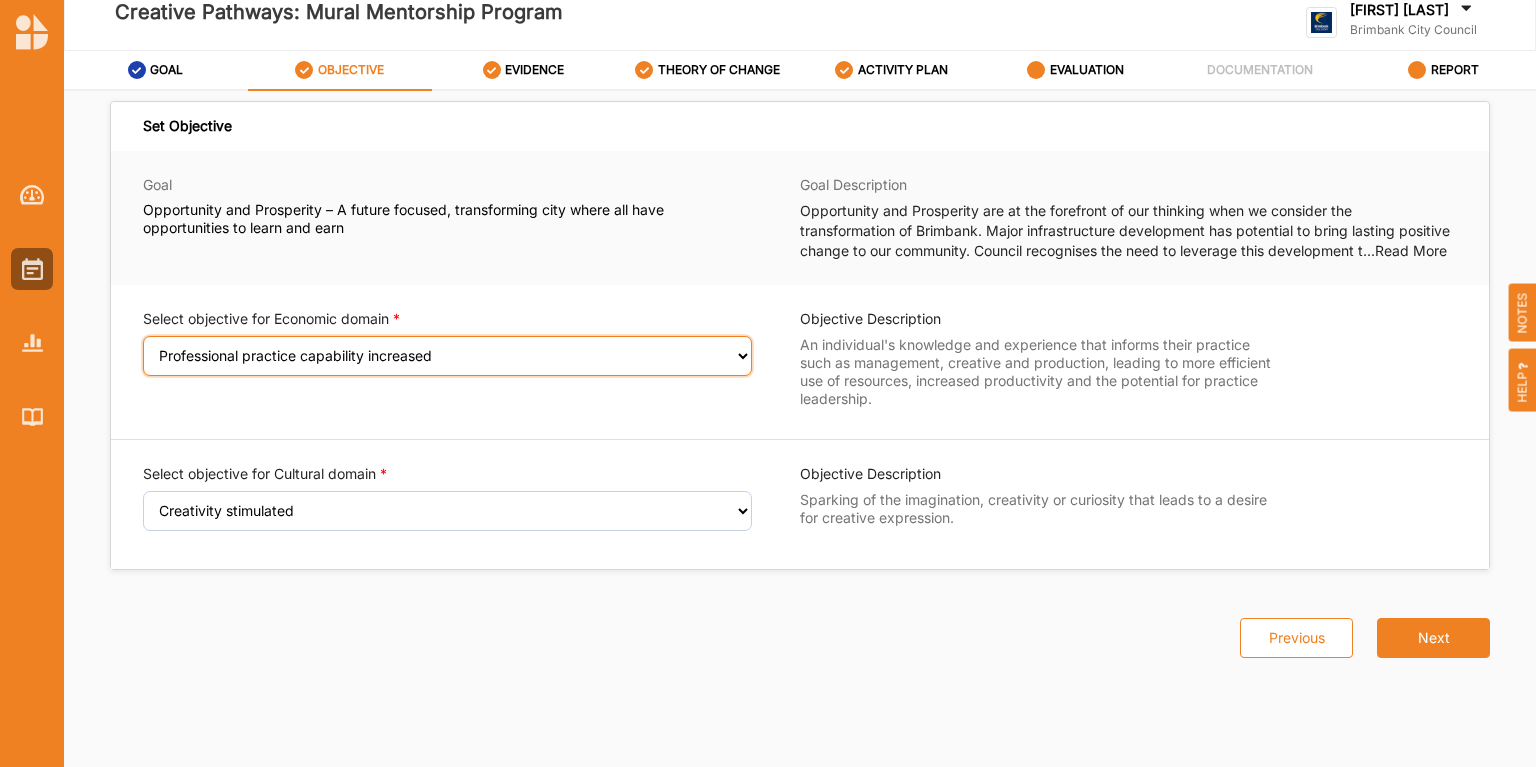 click on "Select an Objective Employment-enhancing skill development facilitated Individual economic wellbeing increased Local economy supported Professional practice capability increased" at bounding box center [447, 356] 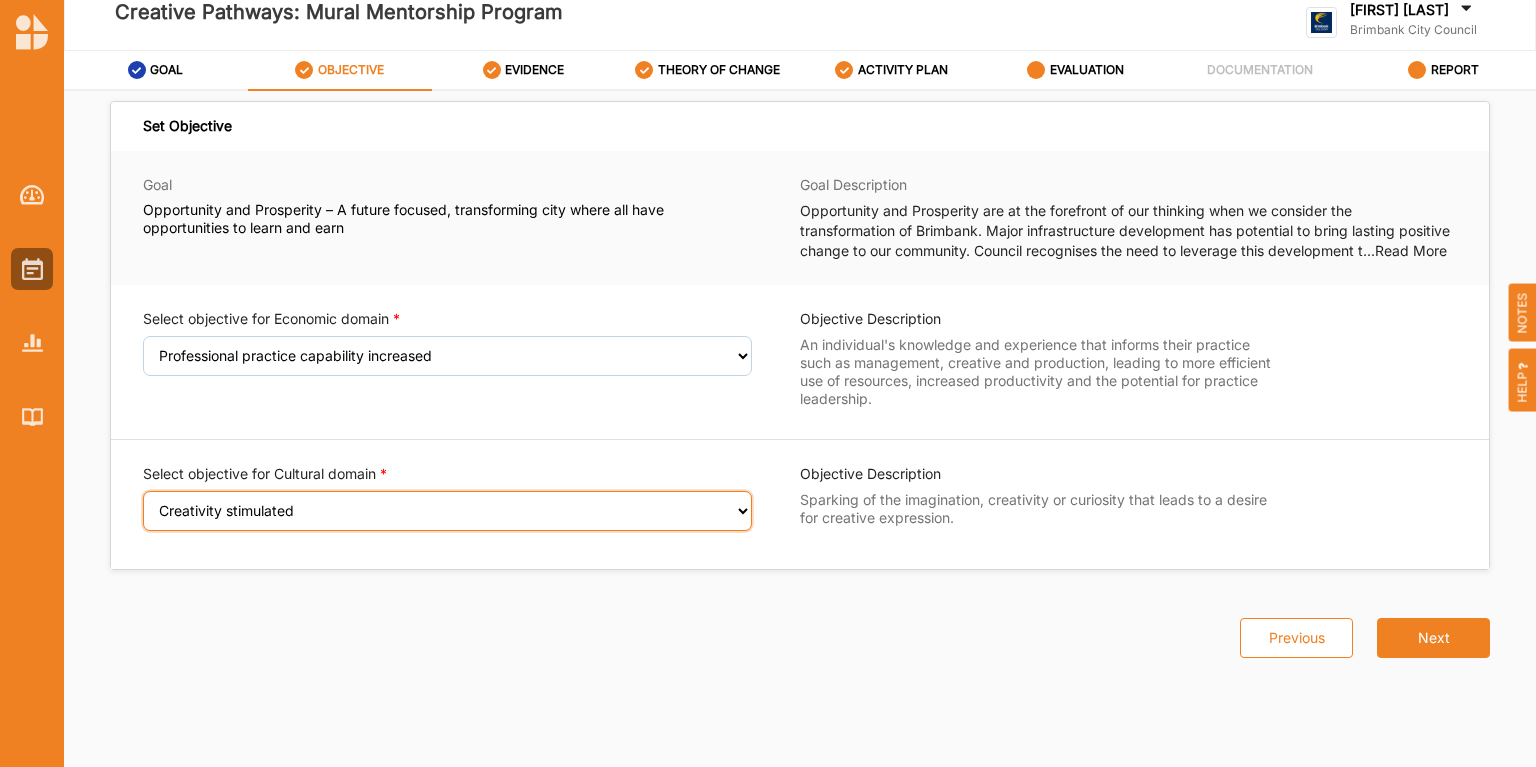 click on "Select an Objective Creativity stimulated Aesthetic enrichment experienced Knowledge, ideas and insight gained Diversity of cultural expression appreciated Sense of belonging to shared cultural heritage deepened" at bounding box center [447, 511] 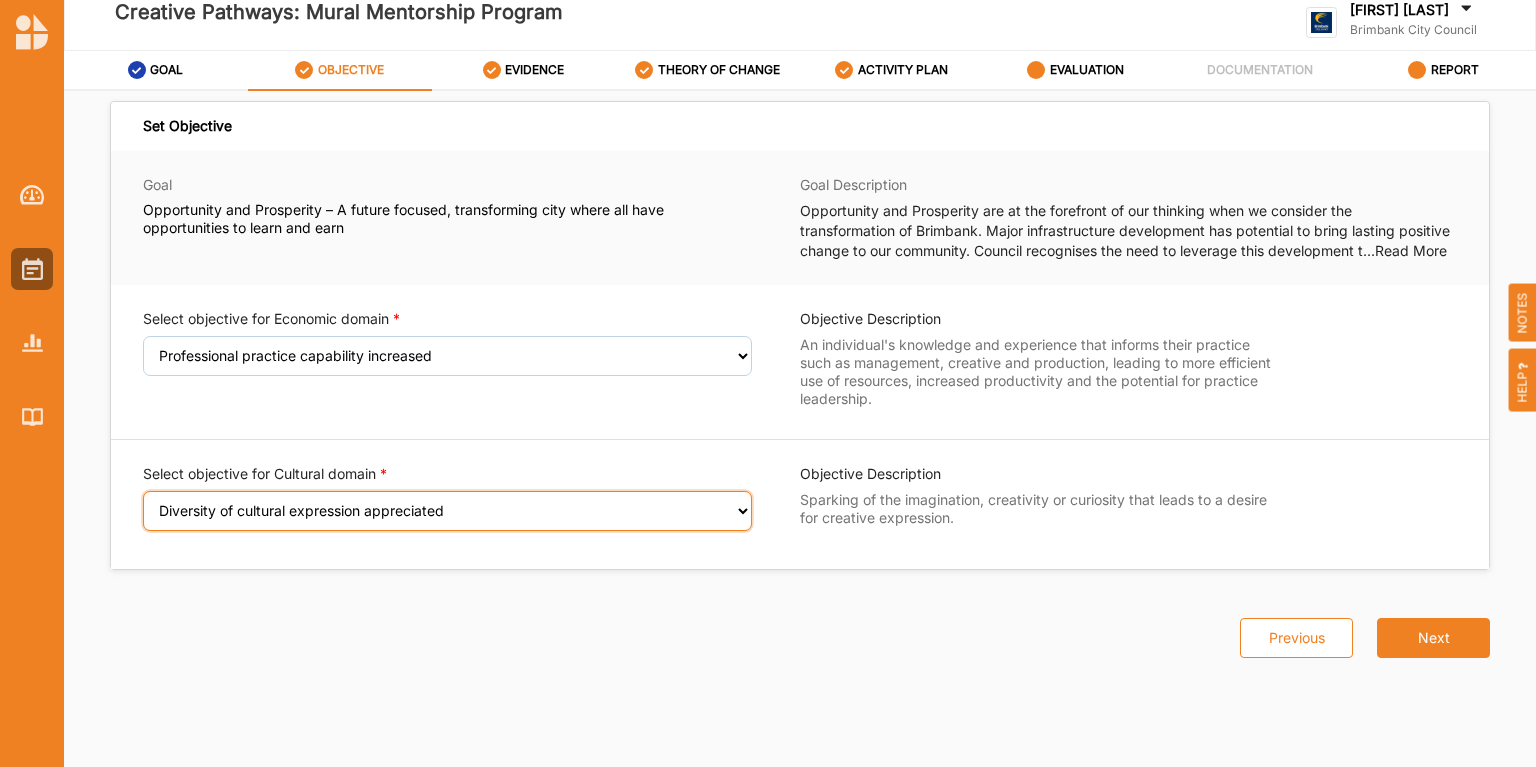 click on "Select an Objective Creativity stimulated Aesthetic enrichment experienced Knowledge, ideas and insight gained Diversity of cultural expression appreciated Sense of belonging to shared cultural heritage deepened" at bounding box center [447, 511] 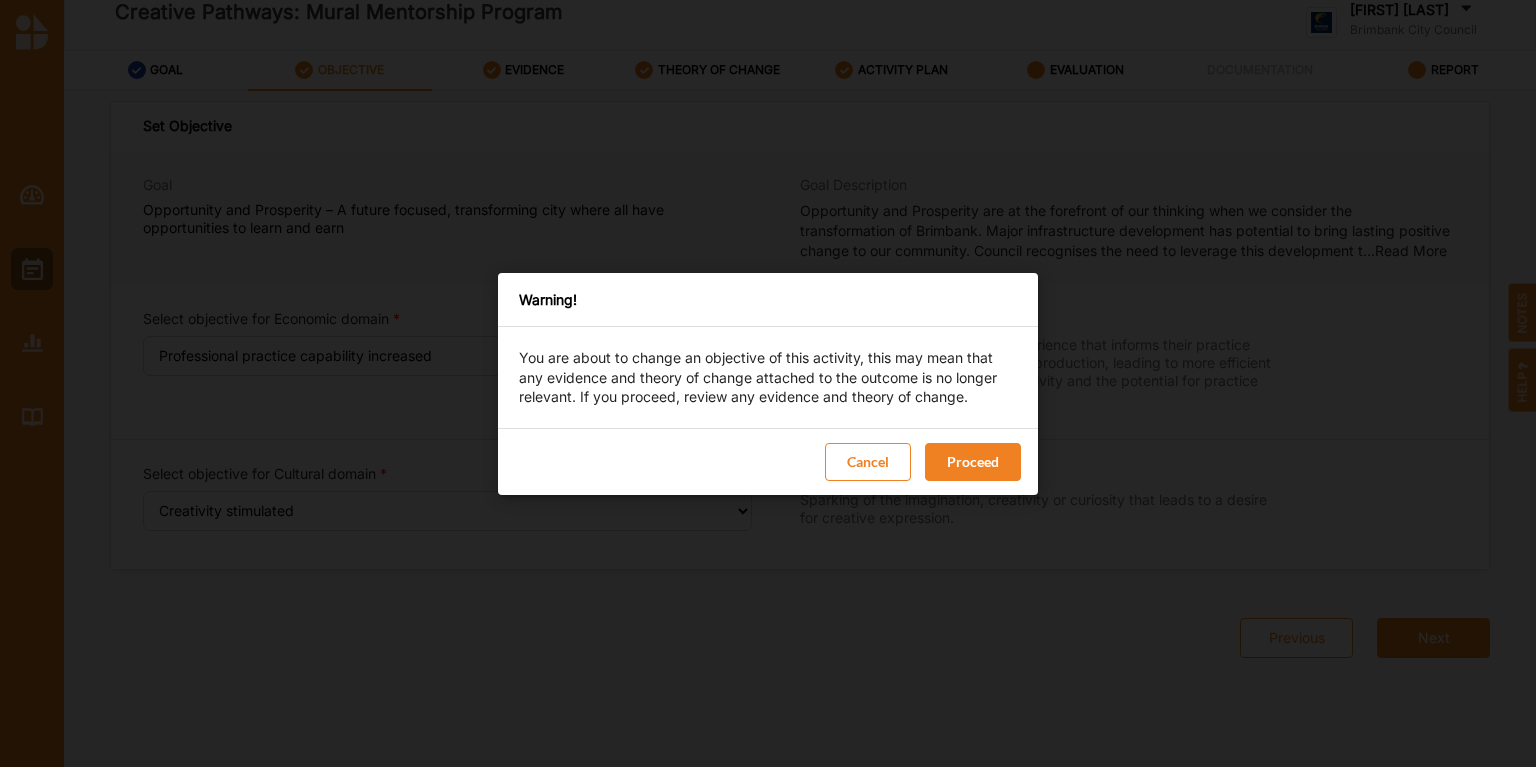 click on "Proceed" at bounding box center [973, 461] 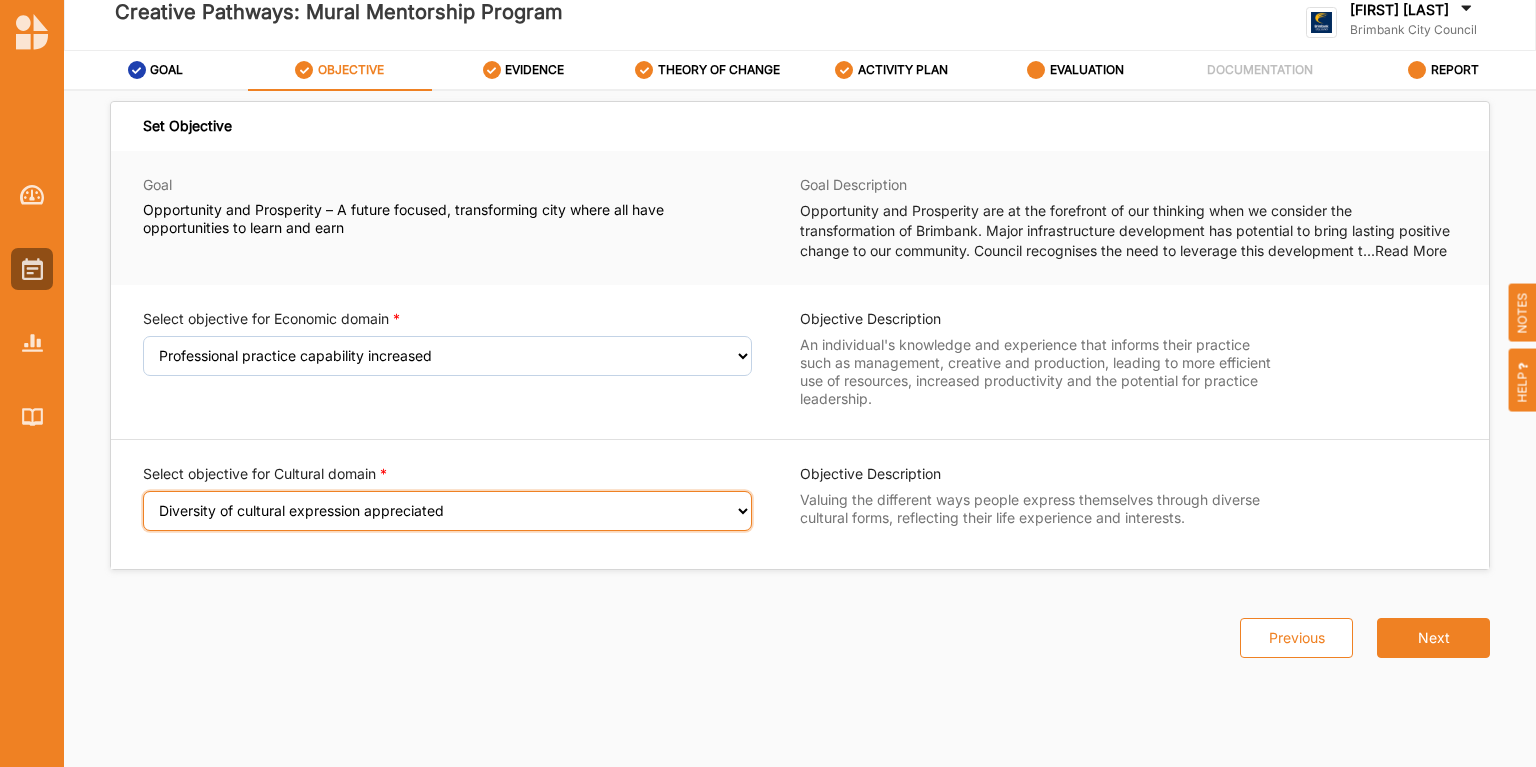 click on "Select an Objective Creativity stimulated Aesthetic enrichment experienced Knowledge, ideas and insight gained Diversity of cultural expression appreciated Sense of belonging to shared cultural heritage deepened" at bounding box center (447, 511) 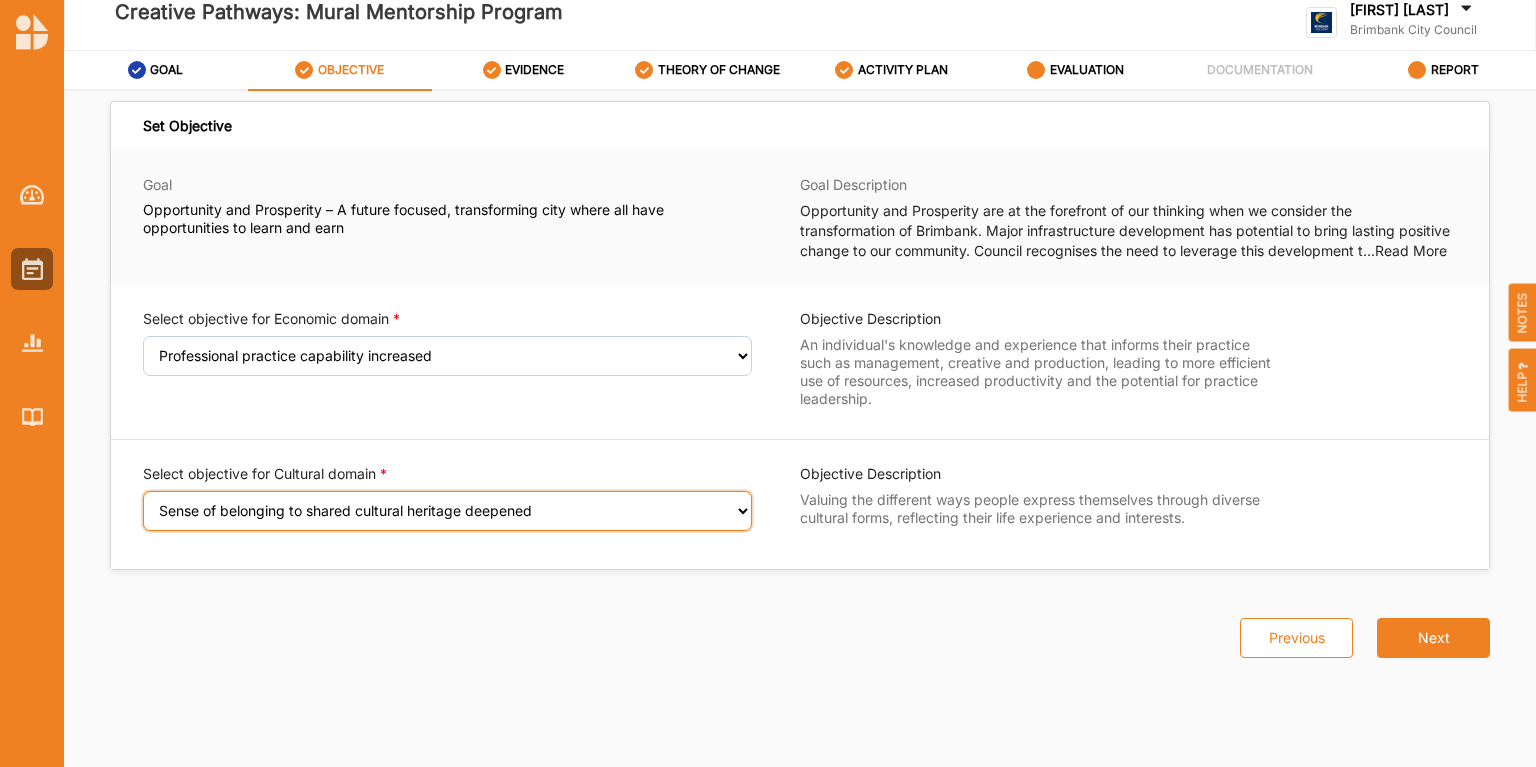 click on "Select an Objective Creativity stimulated Aesthetic enrichment experienced Knowledge, ideas and insight gained Diversity of cultural expression appreciated Sense of belonging to shared cultural heritage deepened" at bounding box center (447, 511) 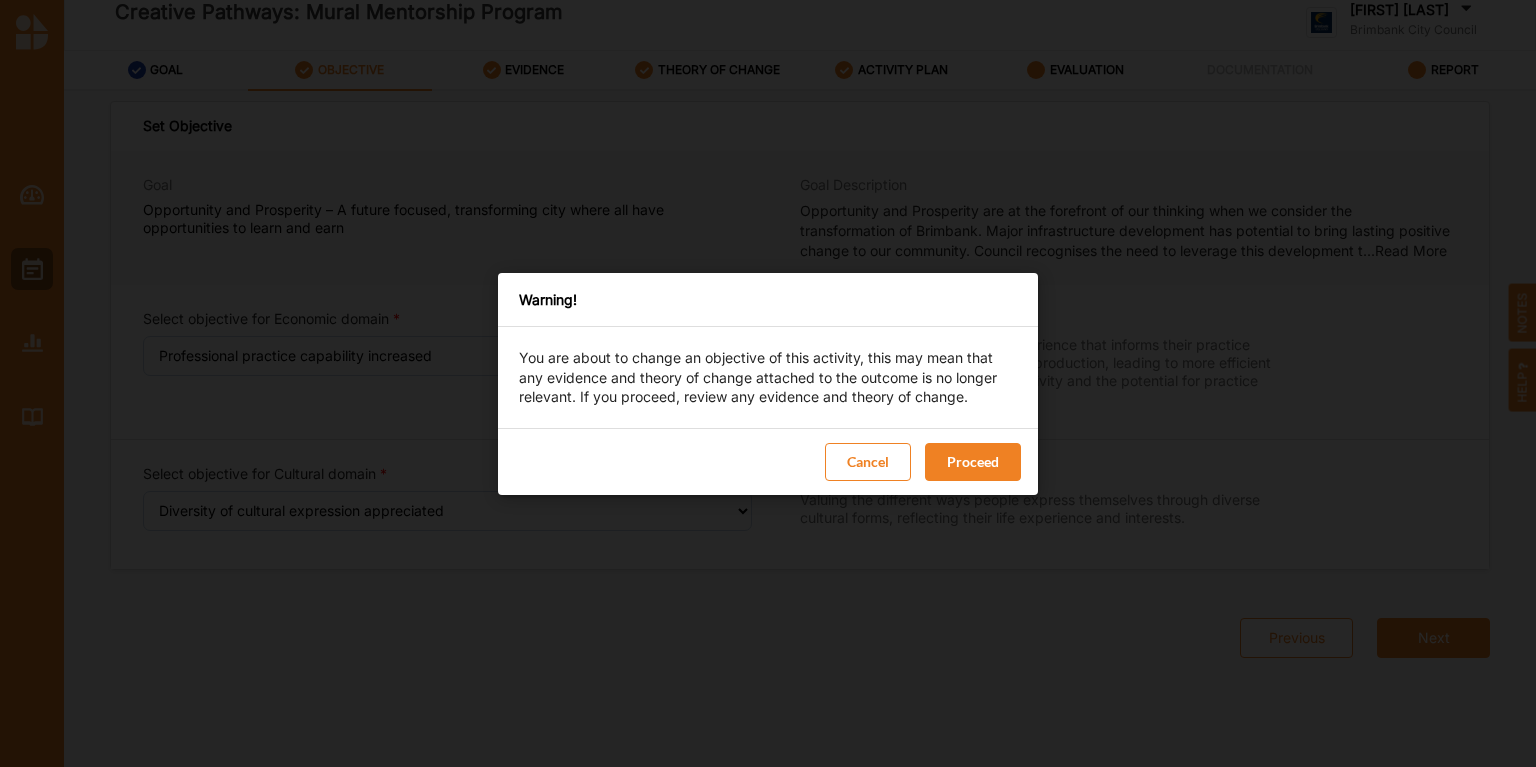 click on "Proceed" at bounding box center [973, 461] 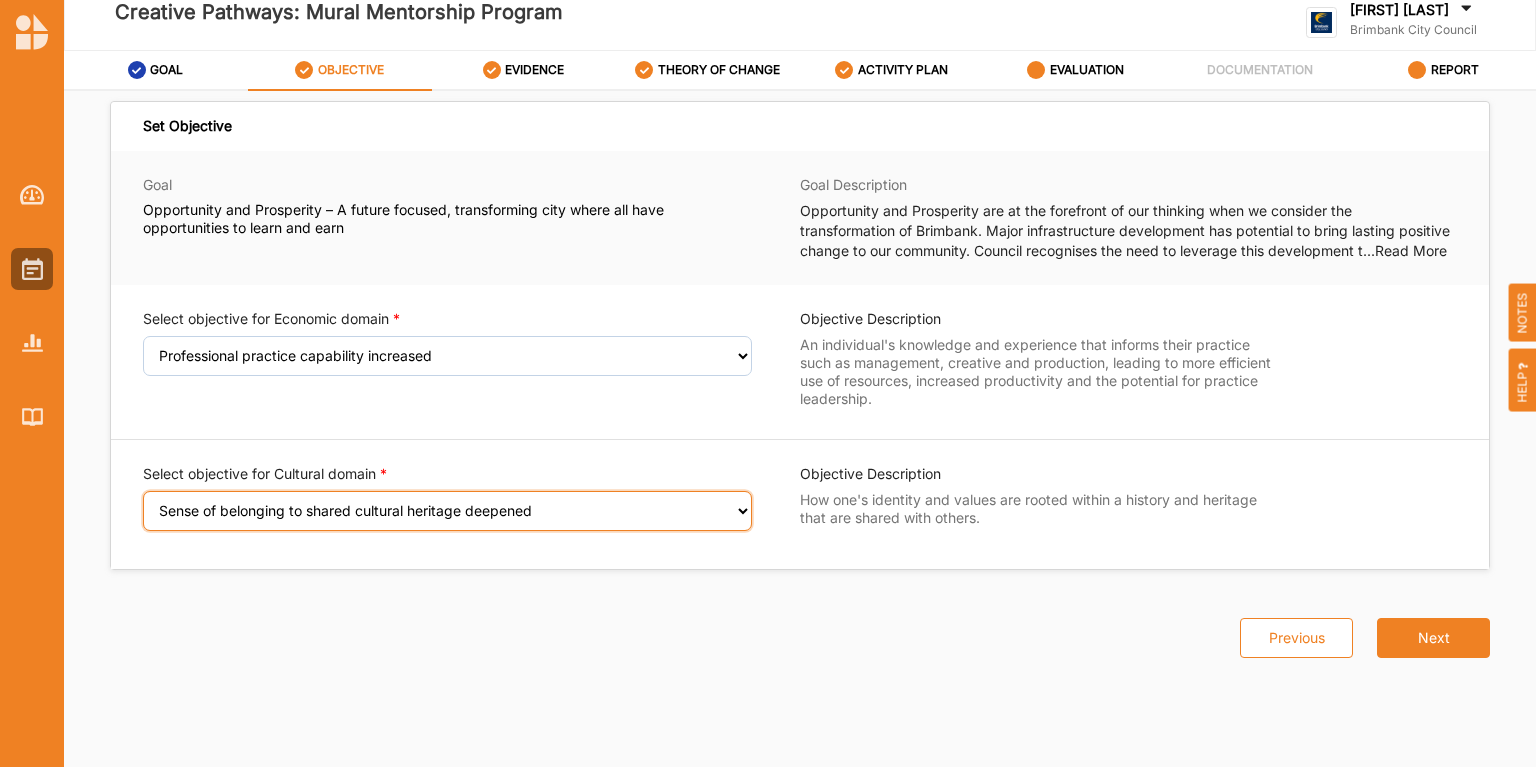 click on "Select an Objective Creativity stimulated Aesthetic enrichment experienced Knowledge, ideas and insight gained Diversity of cultural expression appreciated Sense of belonging to shared cultural heritage deepened" at bounding box center (447, 511) 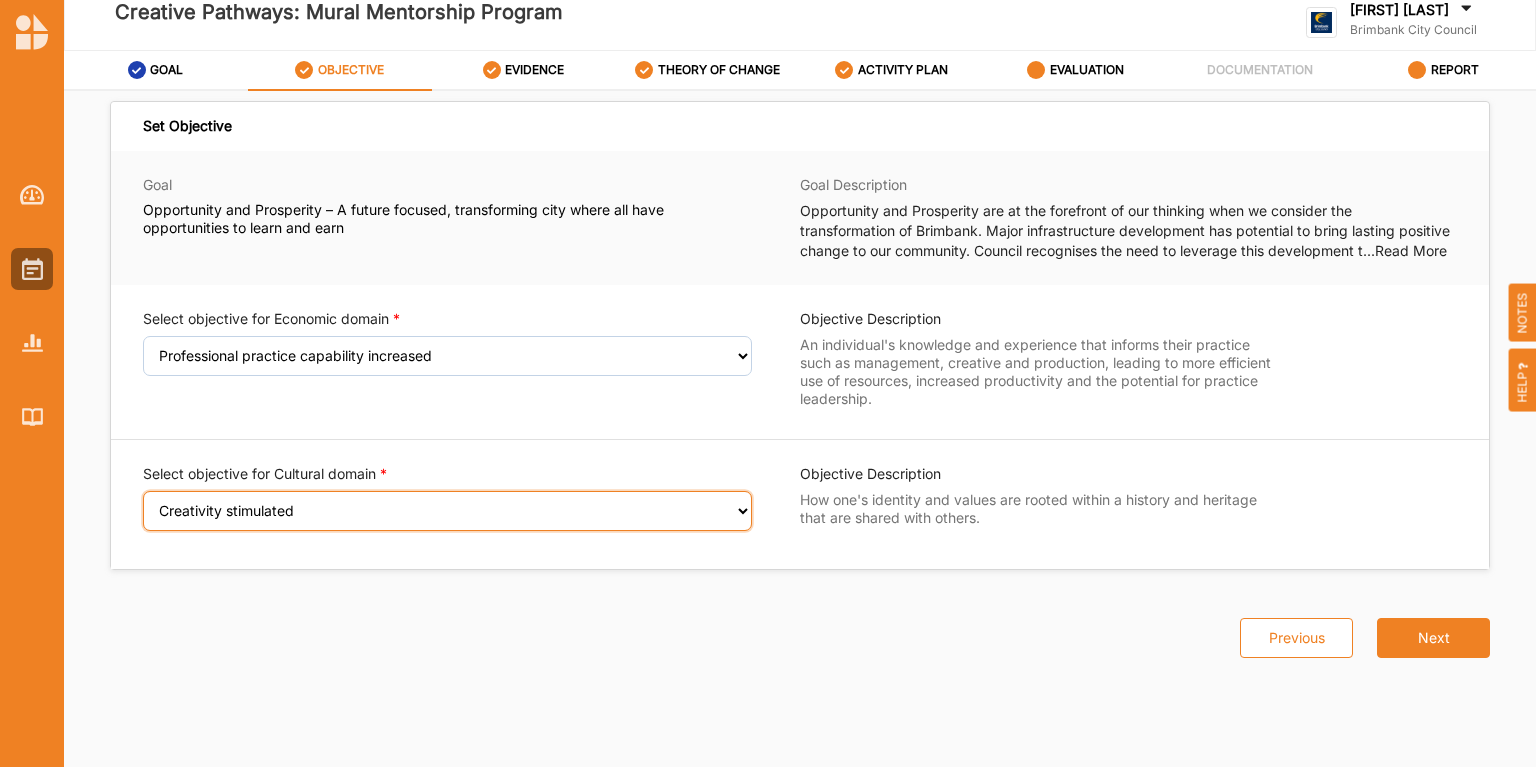 click on "Select an Objective Creativity stimulated Aesthetic enrichment experienced Knowledge, ideas and insight gained Diversity of cultural expression appreciated Sense of belonging to shared cultural heritage deepened" at bounding box center [447, 511] 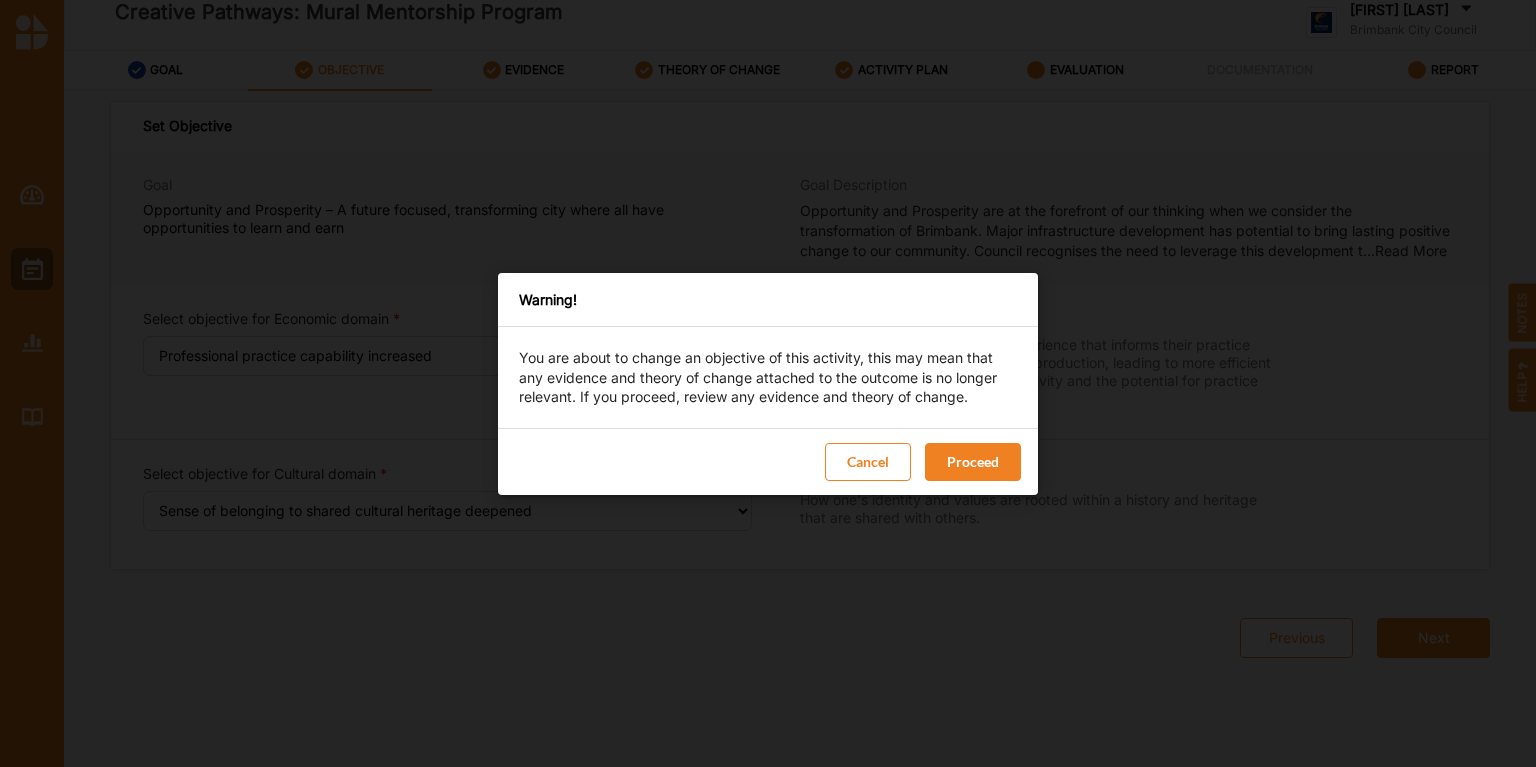 click on "Proceed" at bounding box center (973, 461) 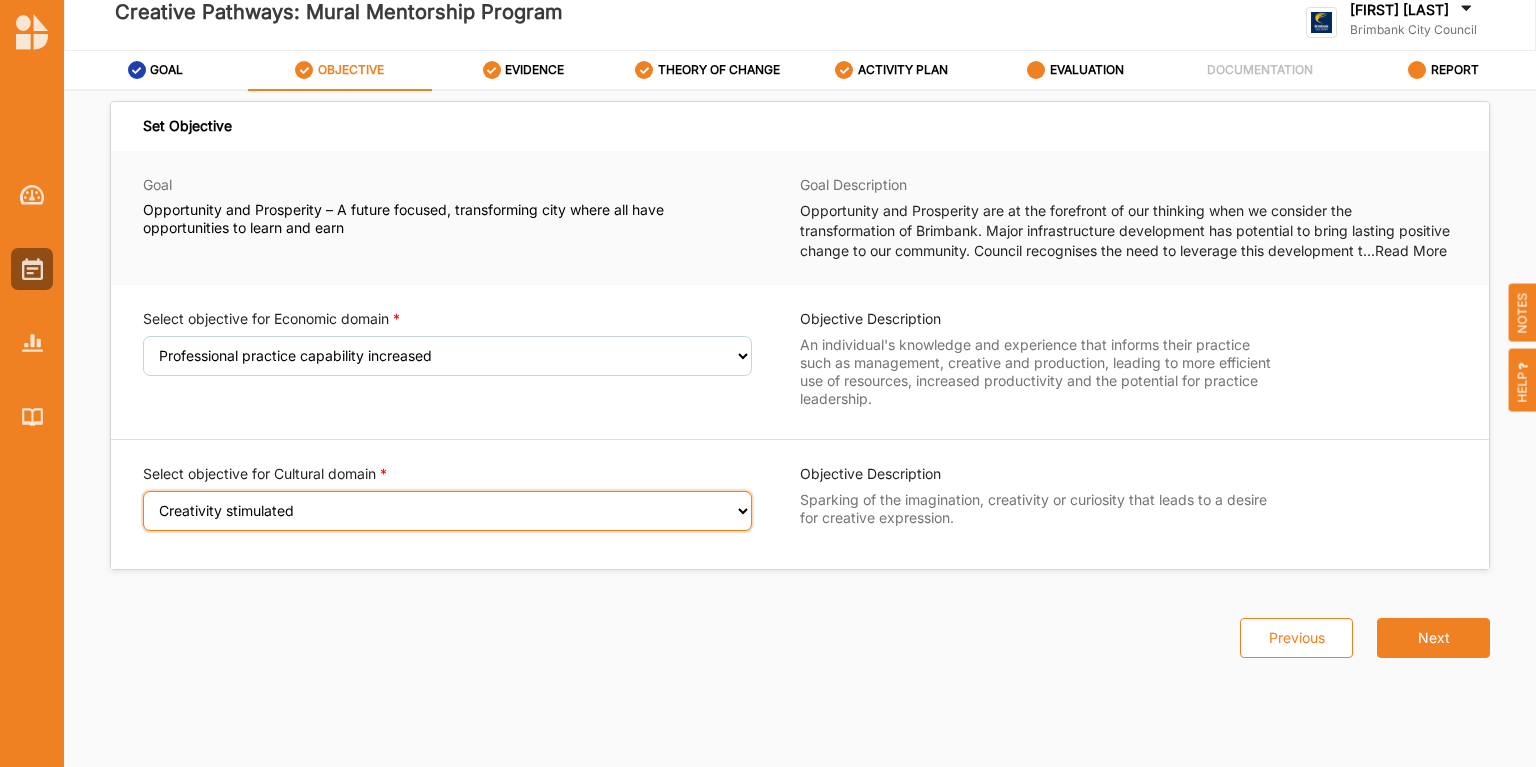 click on "Select an Objective Creativity stimulated Aesthetic enrichment experienced Knowledge, ideas and insight gained Diversity of cultural expression appreciated Sense of belonging to shared cultural heritage deepened" at bounding box center [447, 511] 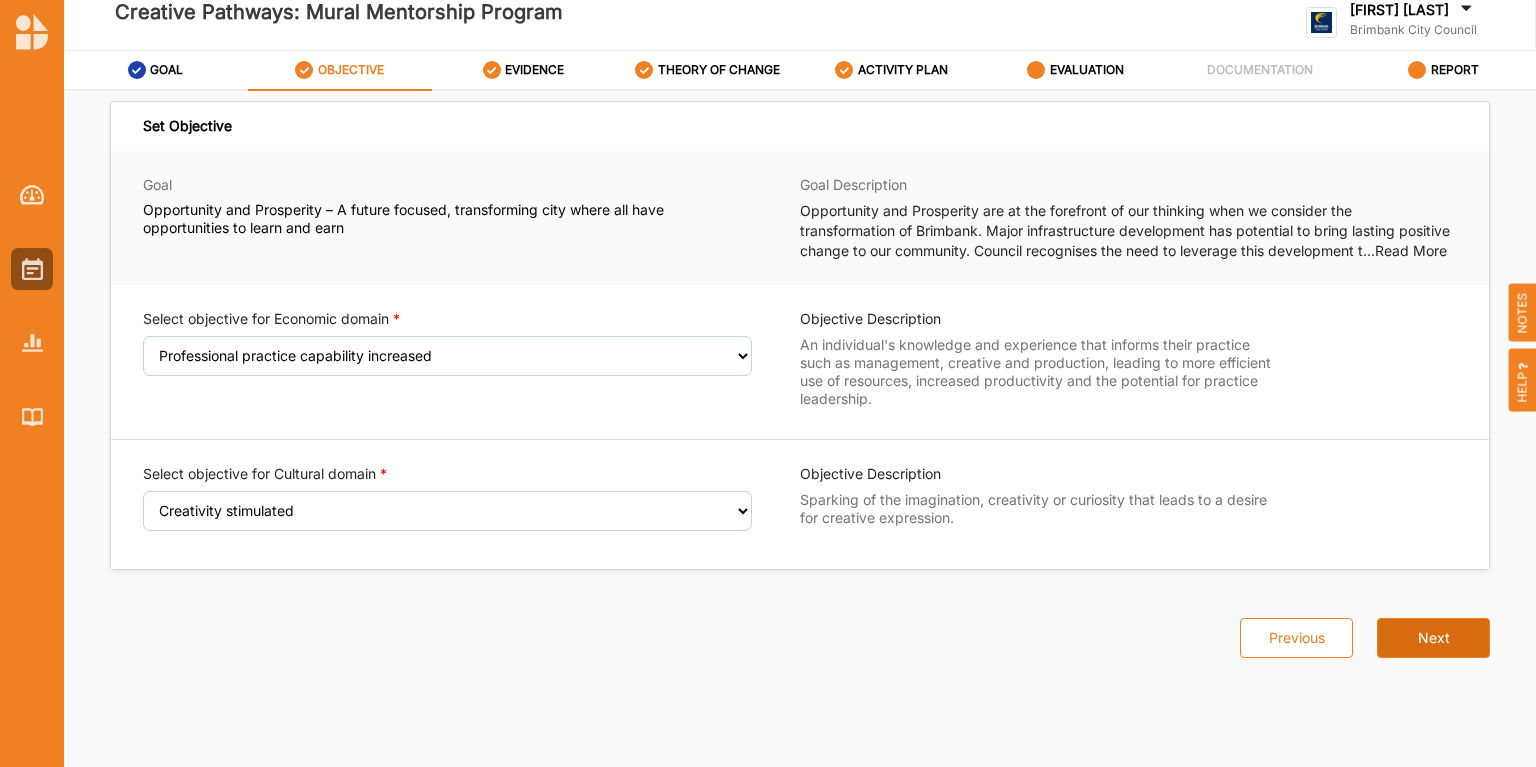 click on "Next" at bounding box center (1433, 638) 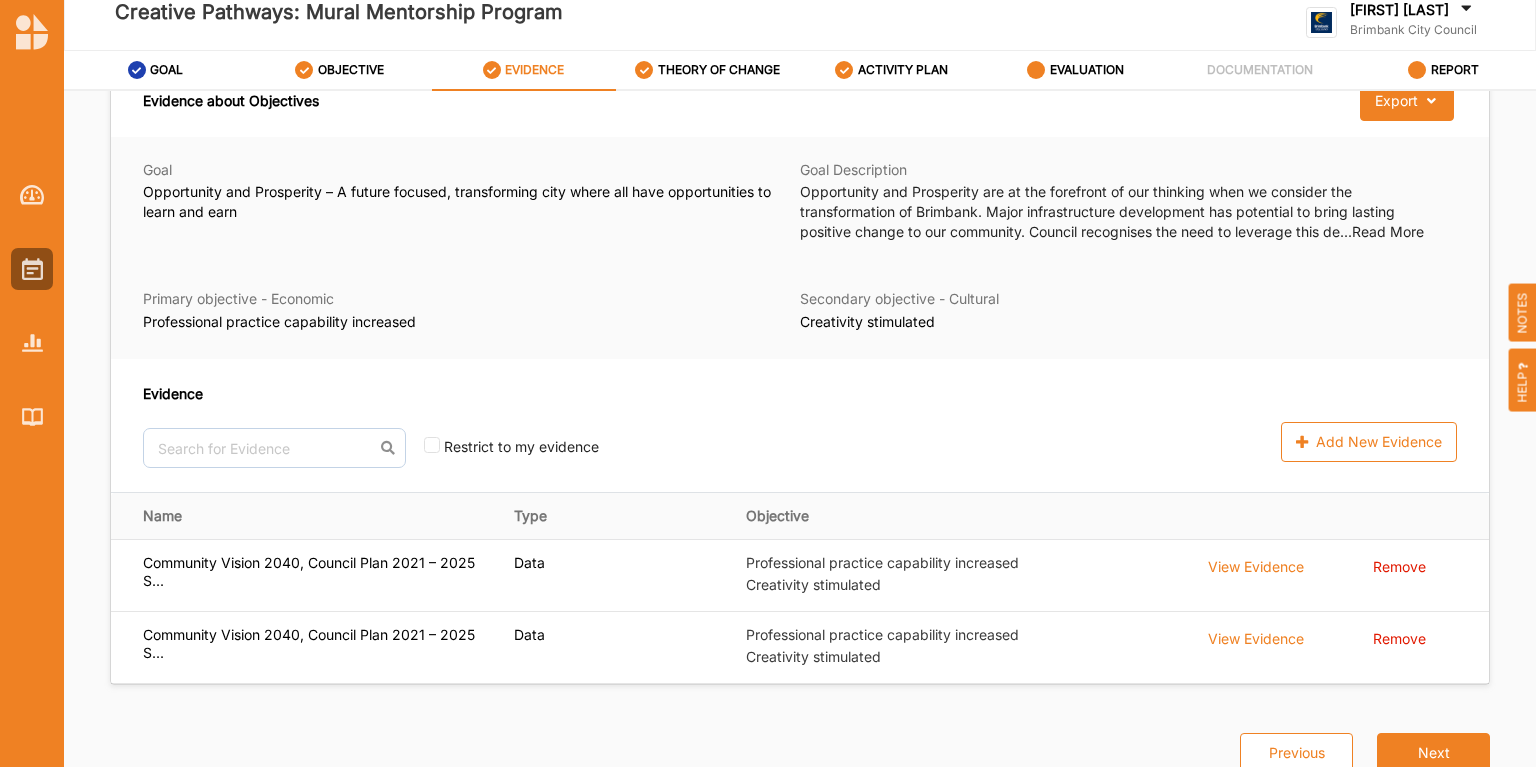 scroll, scrollTop: 56, scrollLeft: 0, axis: vertical 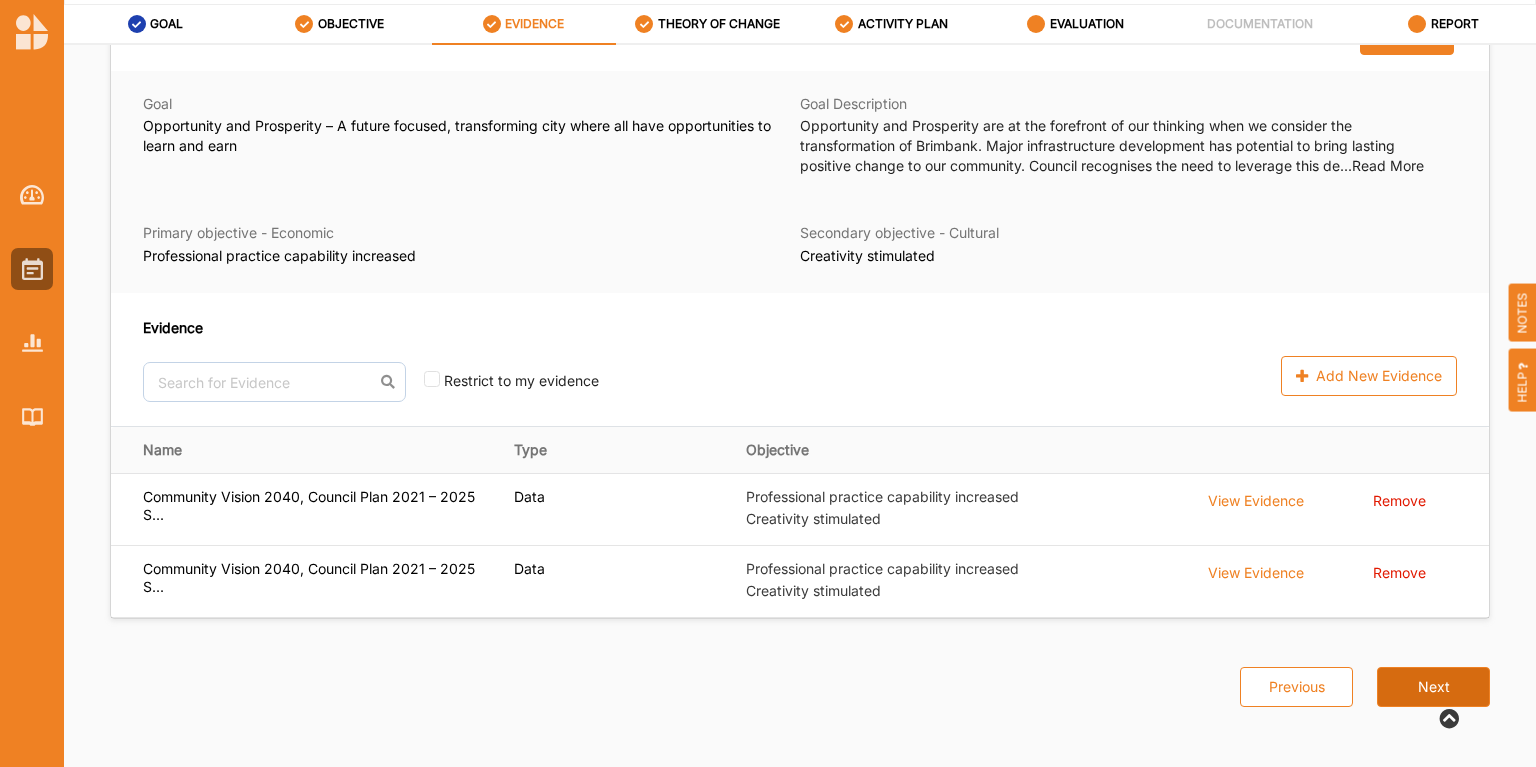 click on "Next" at bounding box center [1433, 687] 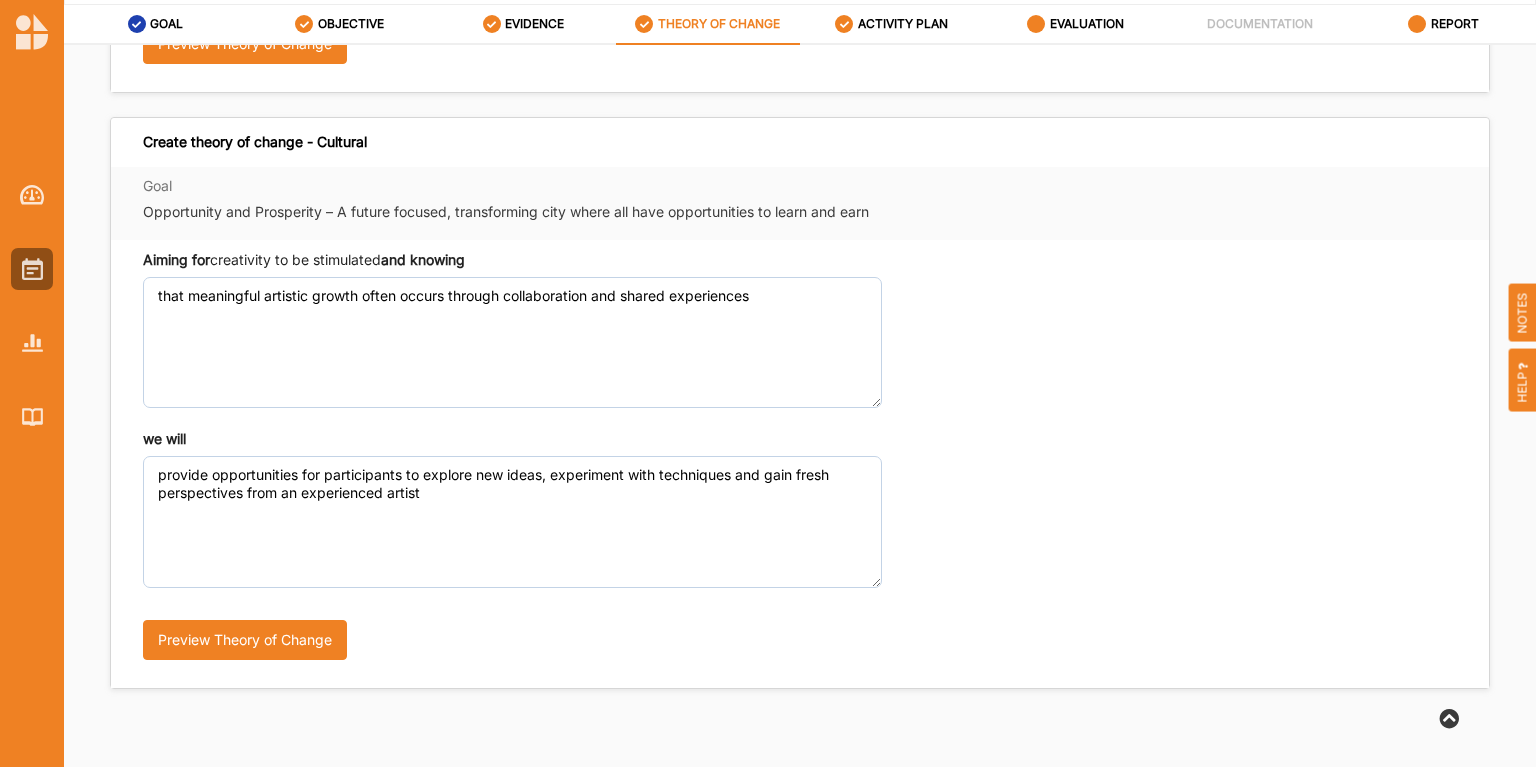 scroll, scrollTop: 603, scrollLeft: 0, axis: vertical 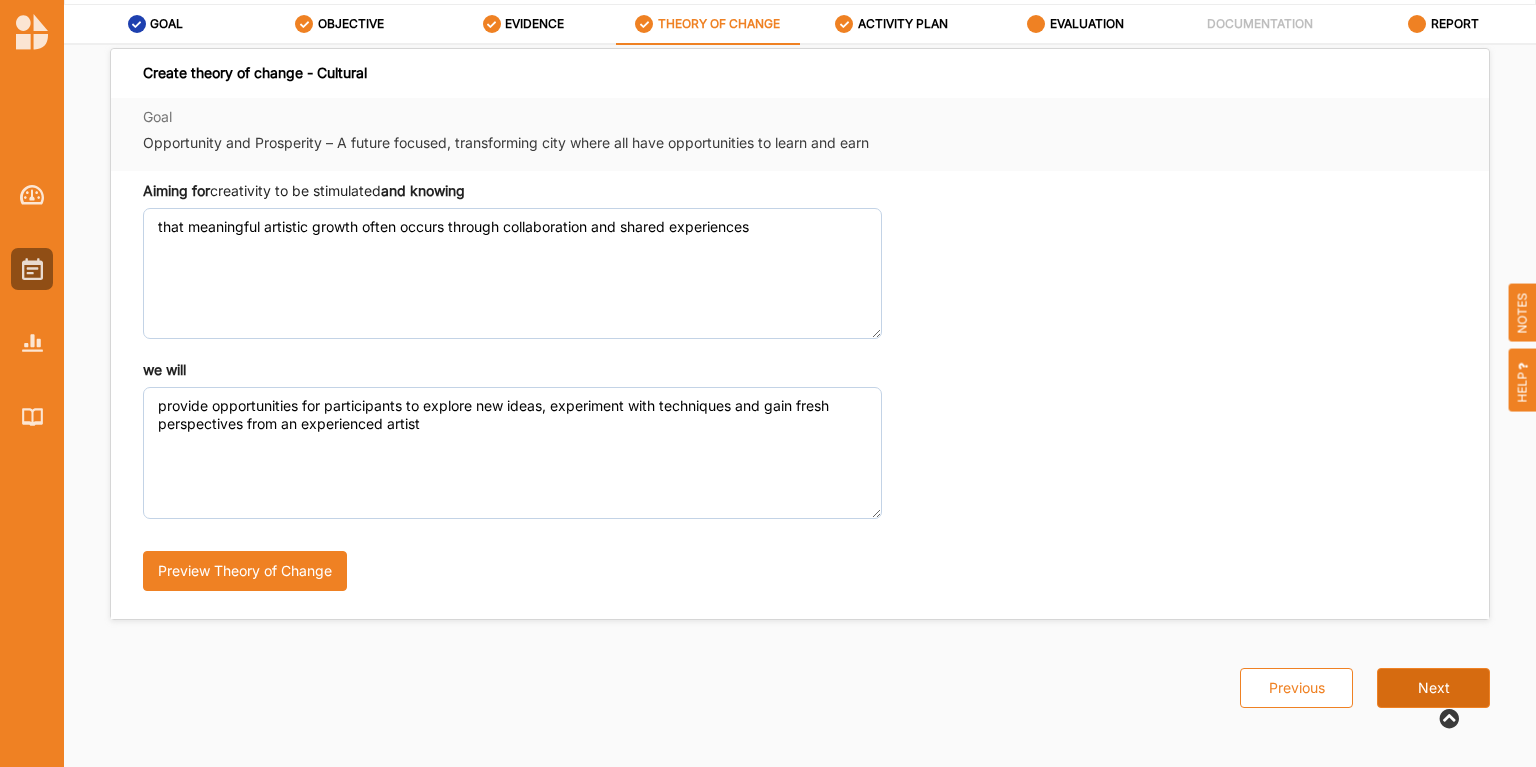 click on "Next" at bounding box center (1433, 688) 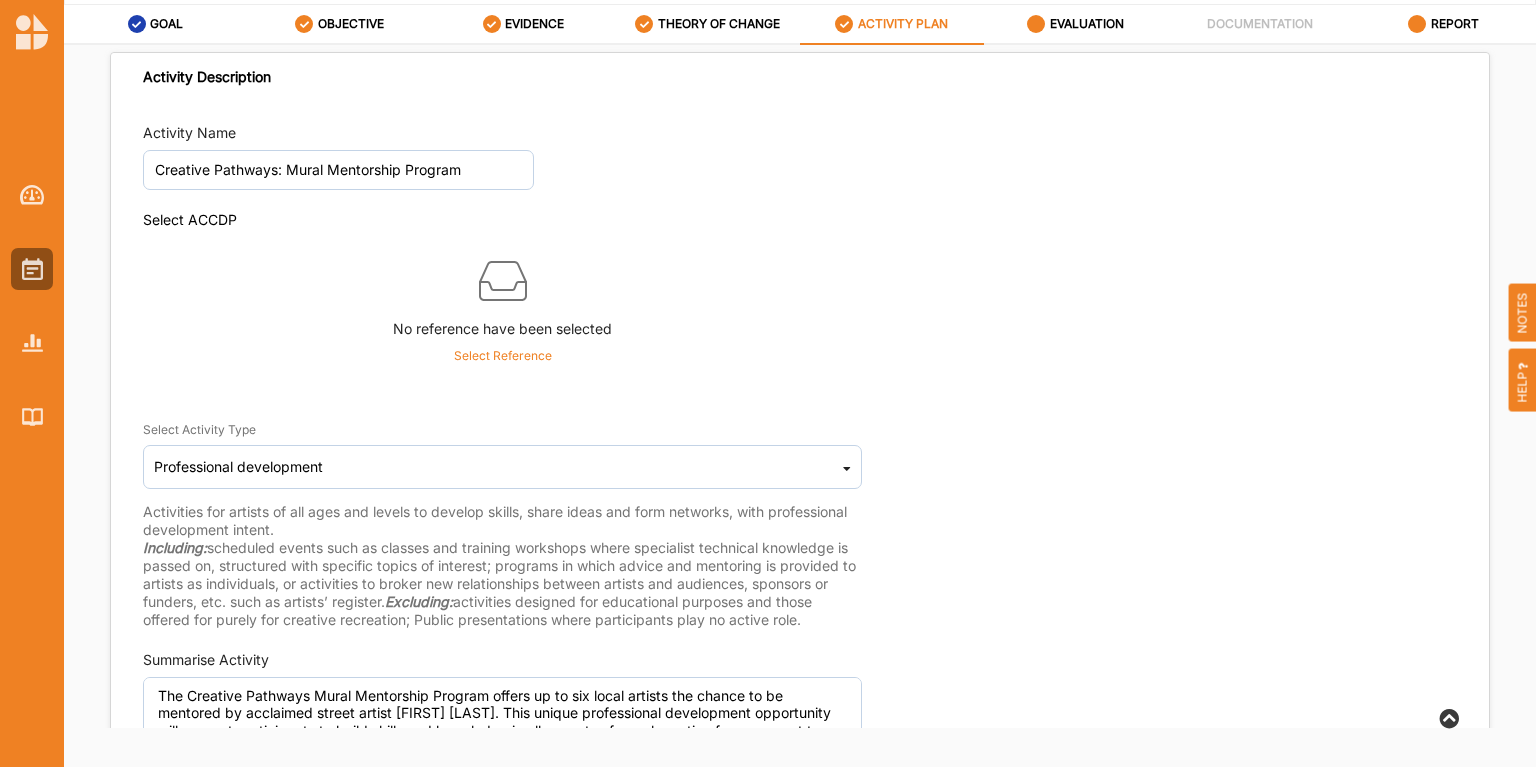 scroll, scrollTop: 0, scrollLeft: 0, axis: both 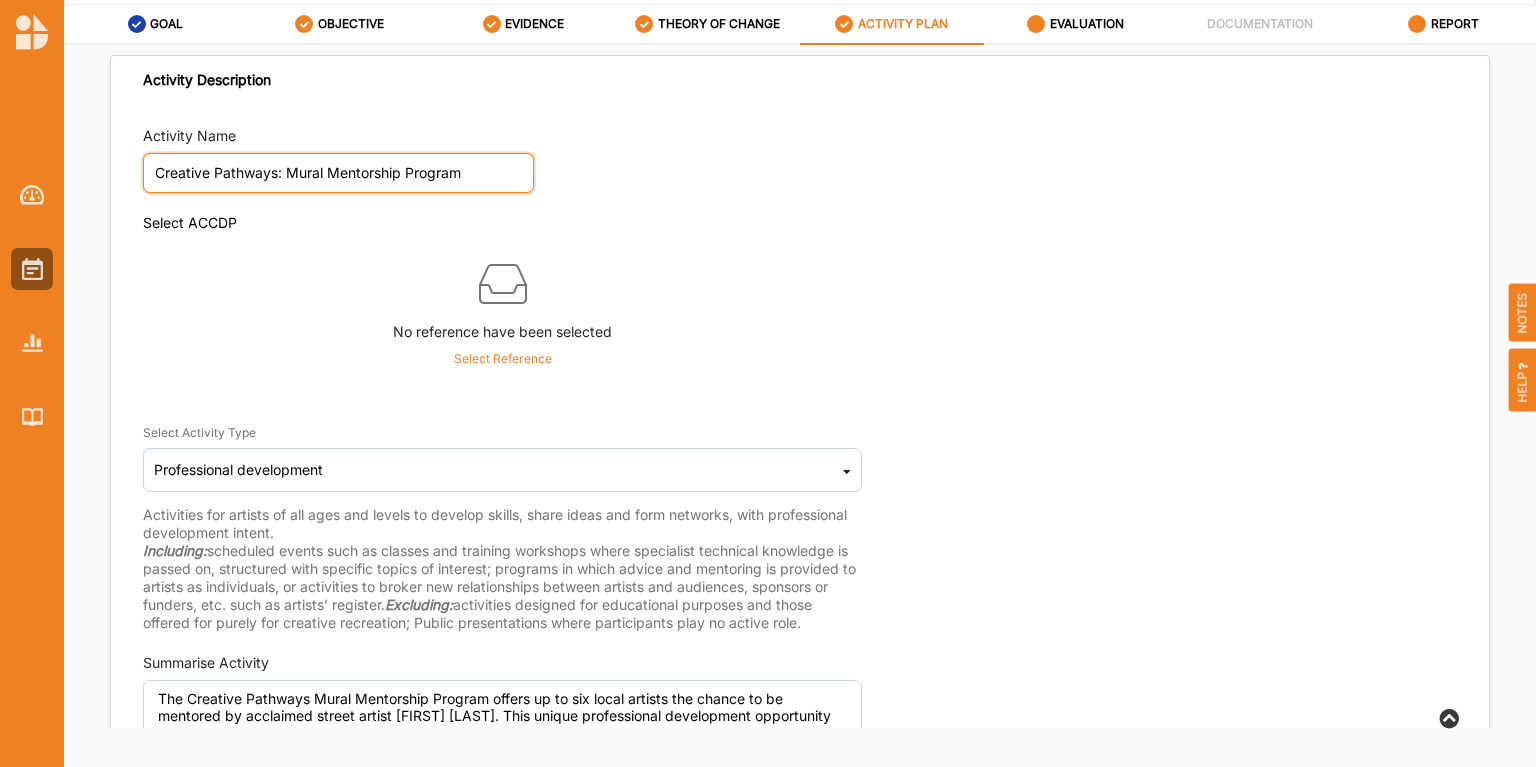 click on "Creative Pathways: Mural Mentorship Program" at bounding box center (338, 173) 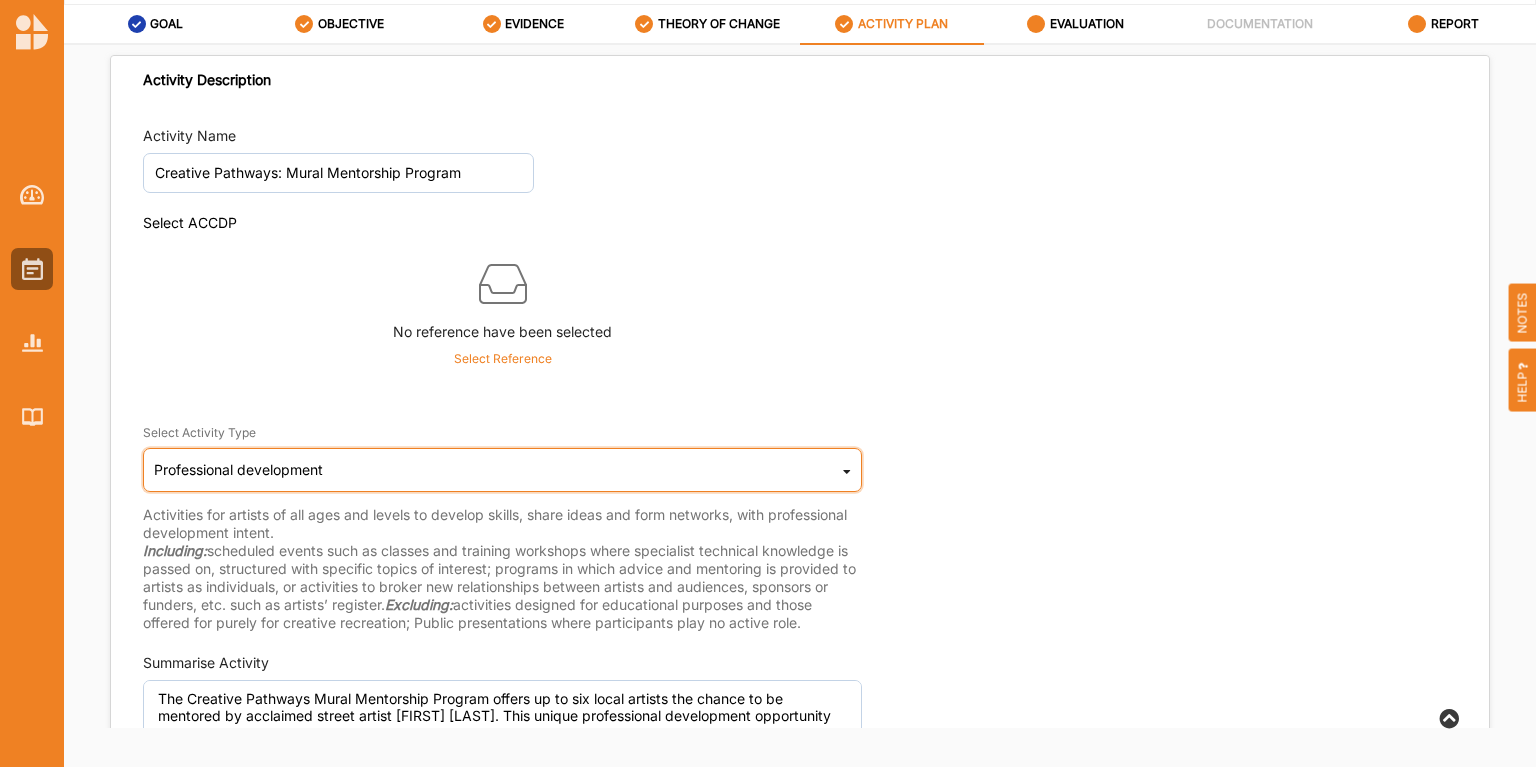 click on "Select Activity Type Professional development Cultural infrastructure development Acquisitions and Commissions Renew or acquire new capital plant or equipment for cultural activities Refurbish or build new cultural infrastructure Presentational activities Exhibitions: of arts and objects in all forms Performances: performing arts of all forms Publications in all media Conferences, lectures, seminars and public talks Guided tours or pathways, or 'open-house' Gathering, celebration or ceremony Commissioning of public art (not acquired) Collection access Developmental activities Professional development Research and development Artists' residencies and studio programs Creative recreational Educational Creative community Sector development" at bounding box center [502, 457] 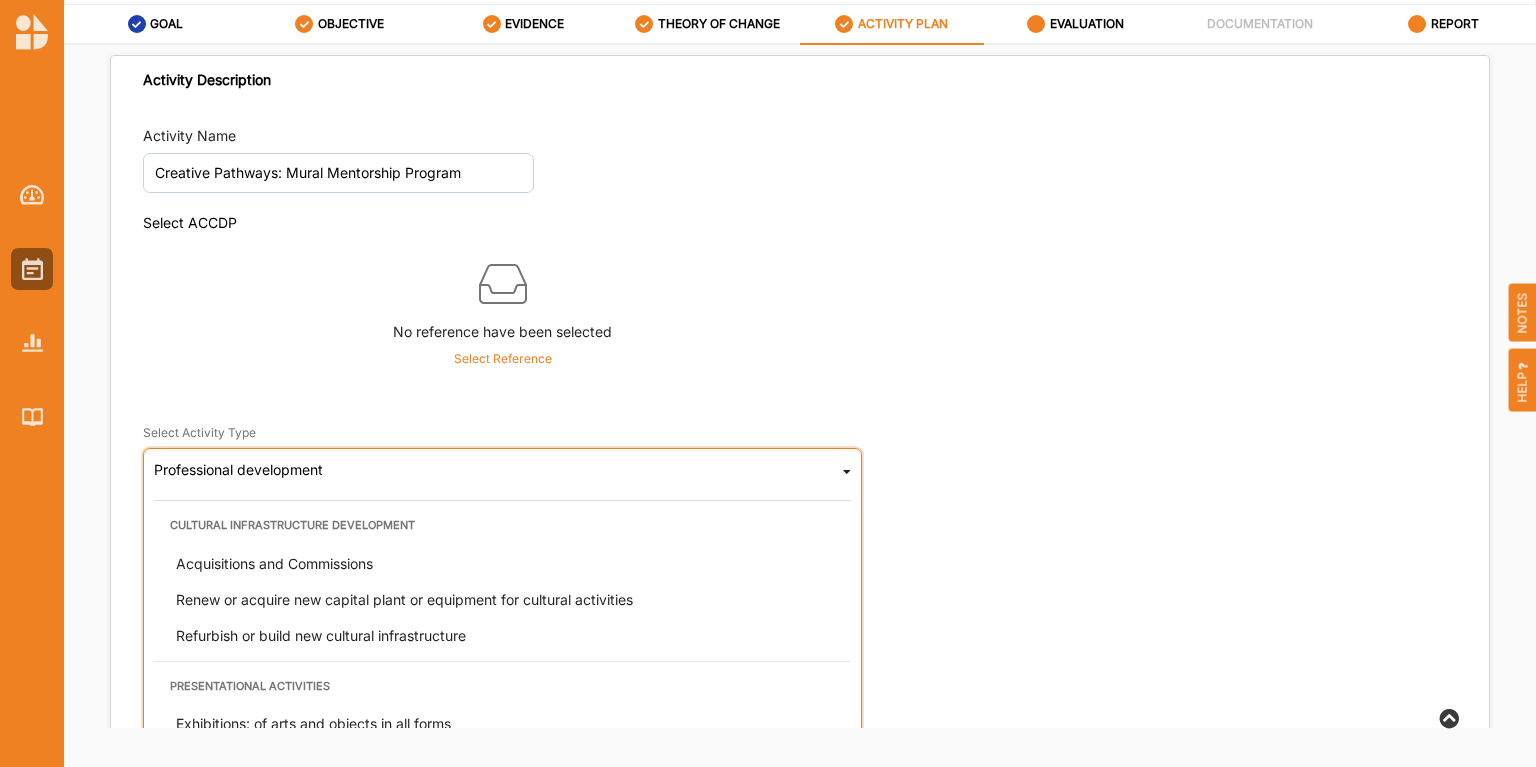 scroll, scrollTop: 80, scrollLeft: 0, axis: vertical 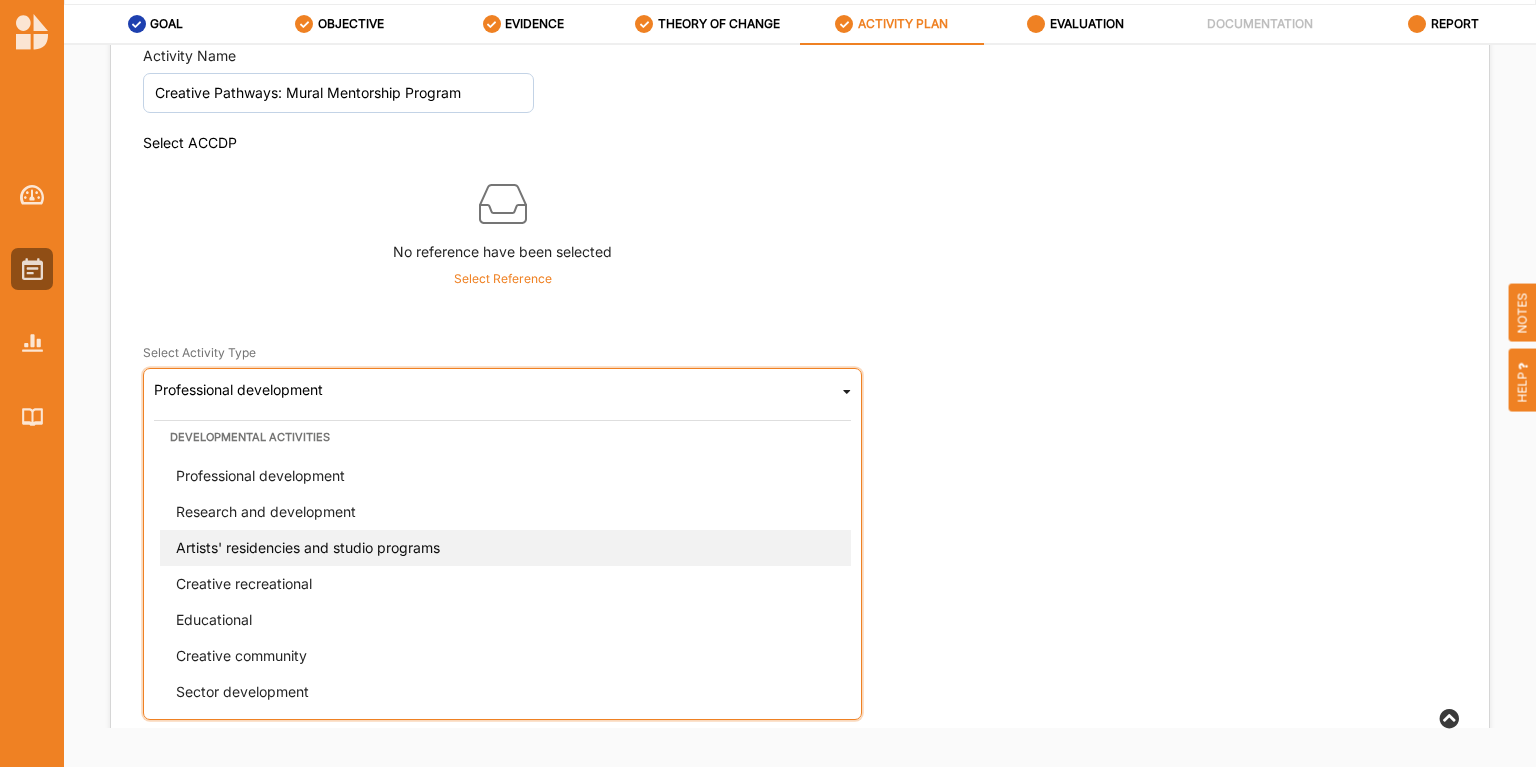 click on "Artists' residencies and studio programs" at bounding box center (508, 548) 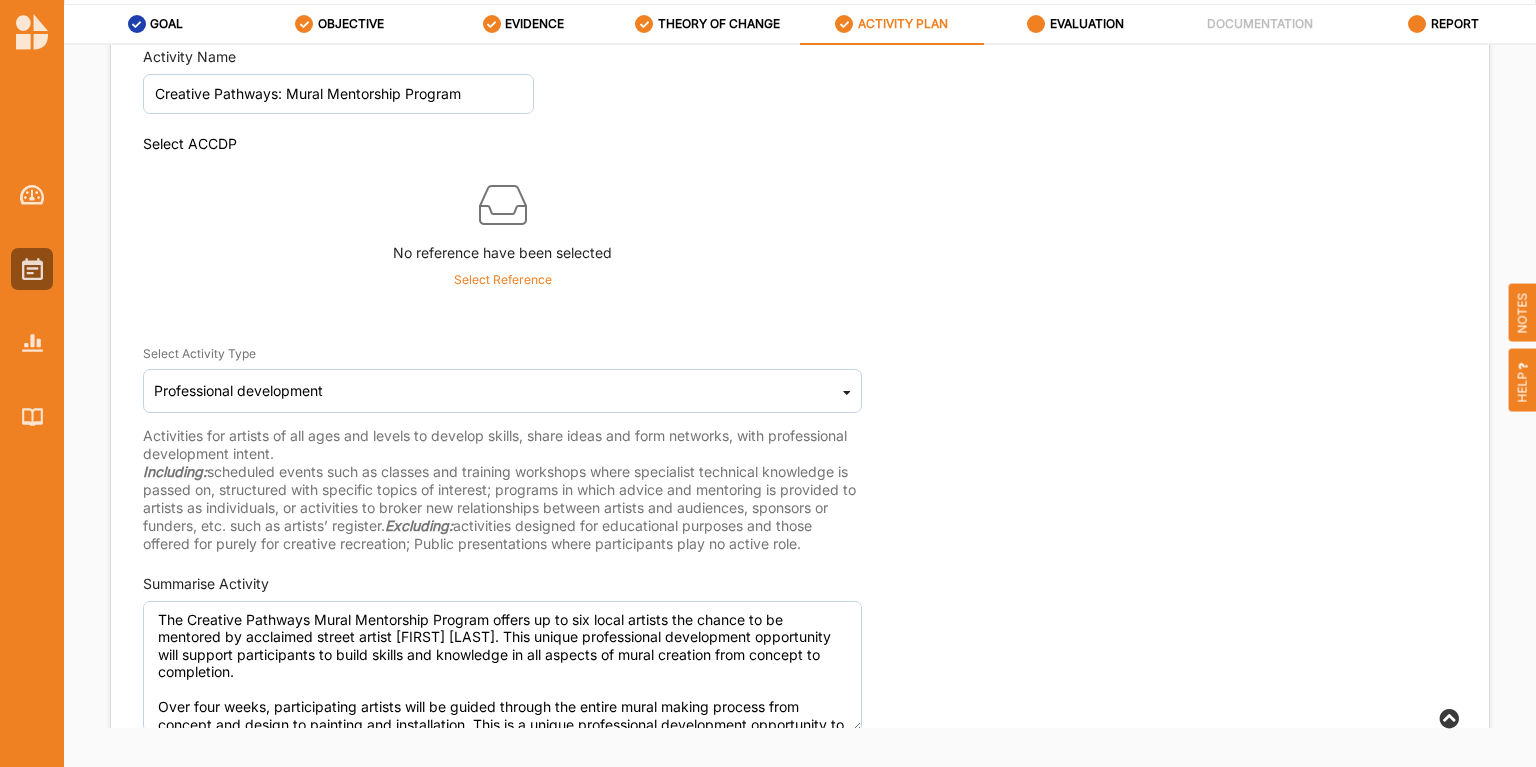 scroll, scrollTop: 80, scrollLeft: 0, axis: vertical 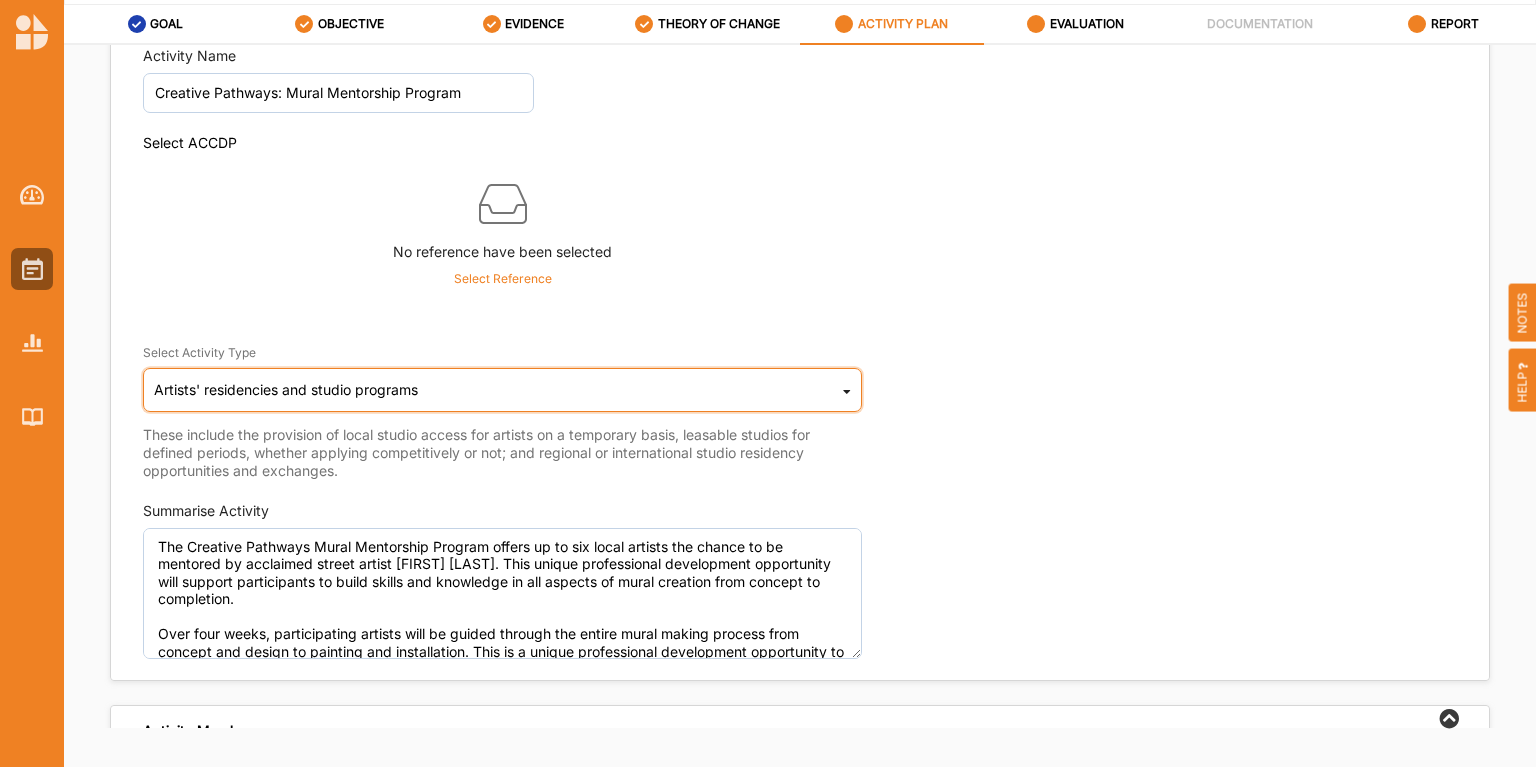 click at bounding box center (847, 395) 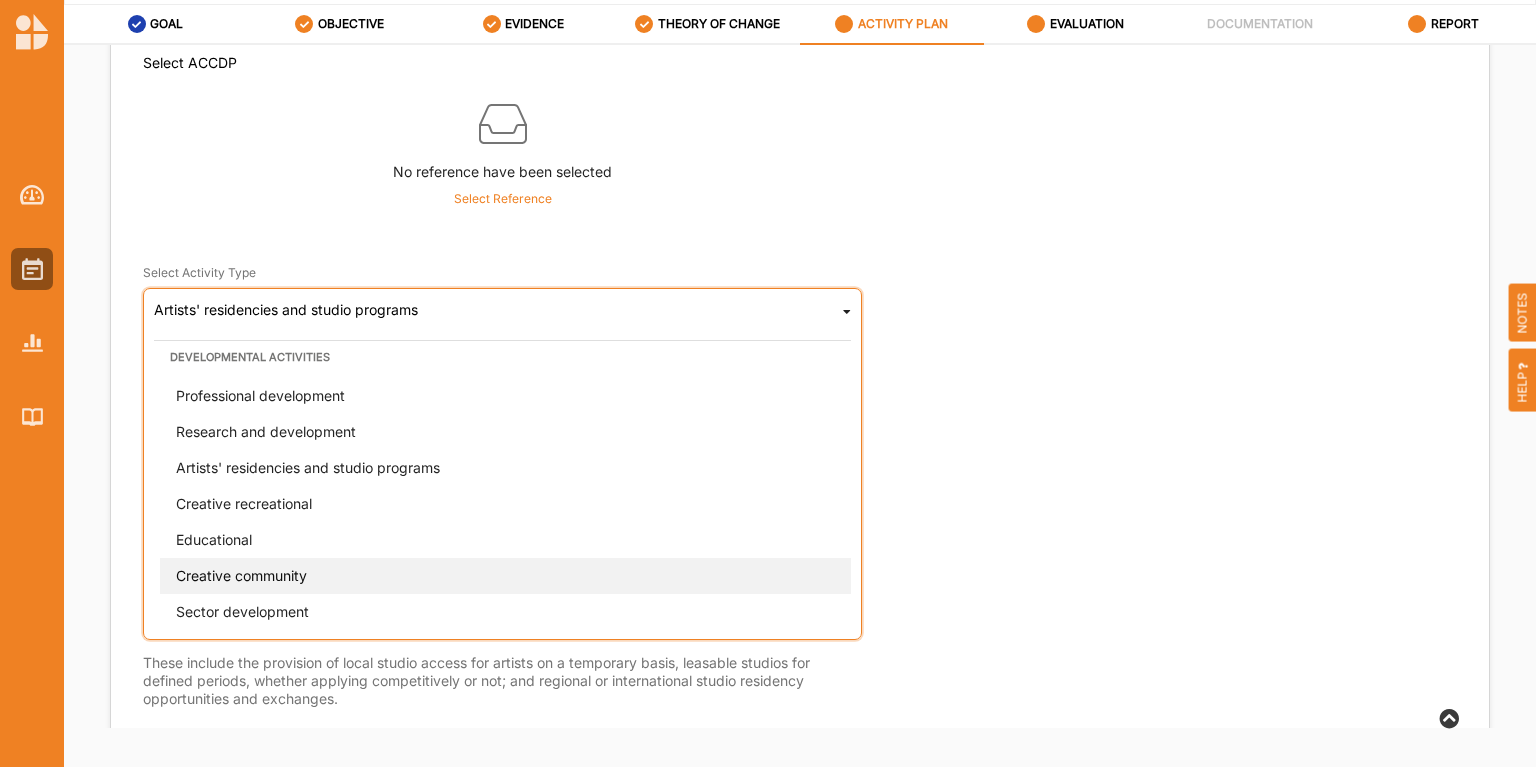 click on "Creative community" at bounding box center [508, 576] 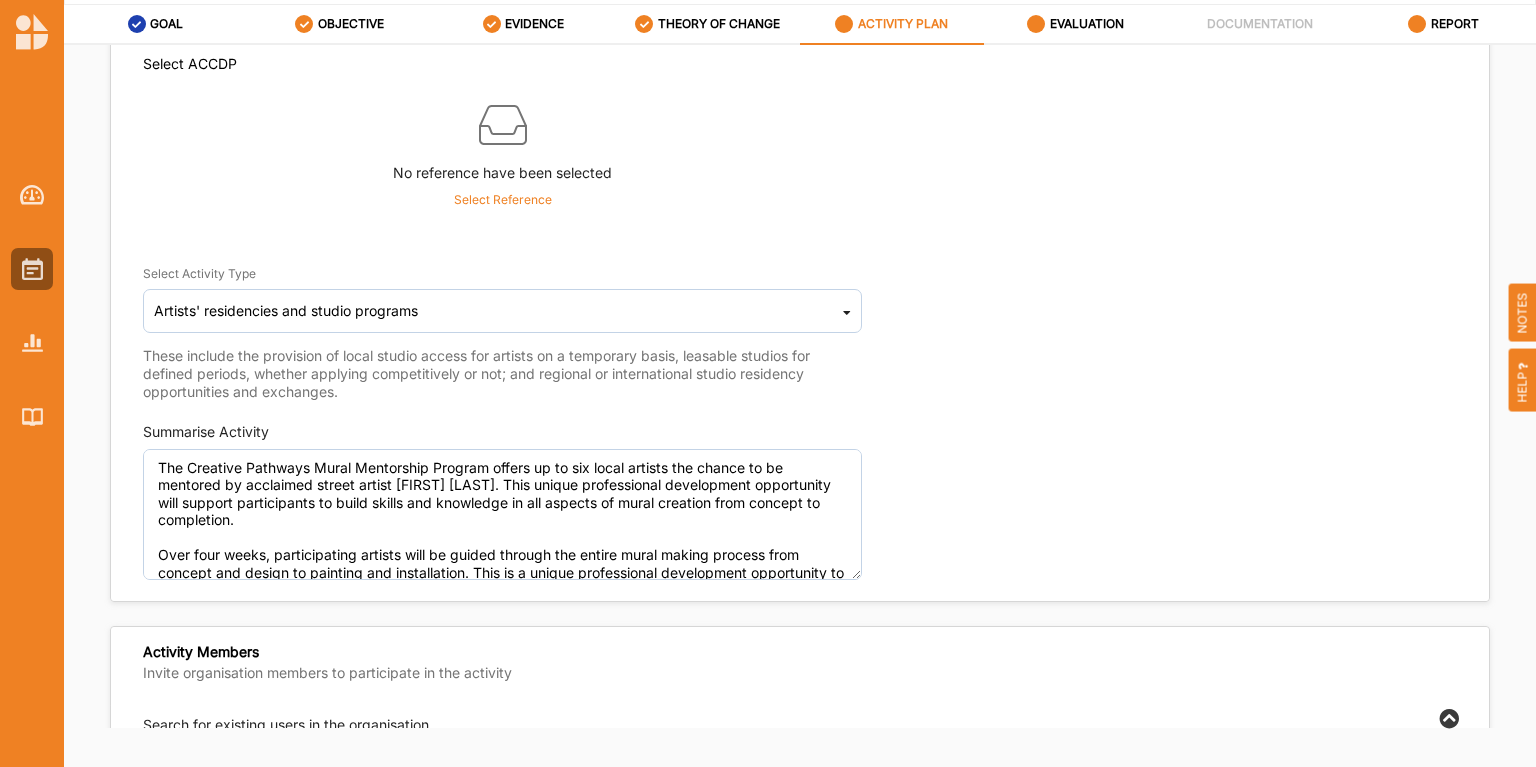 scroll, scrollTop: 160, scrollLeft: 0, axis: vertical 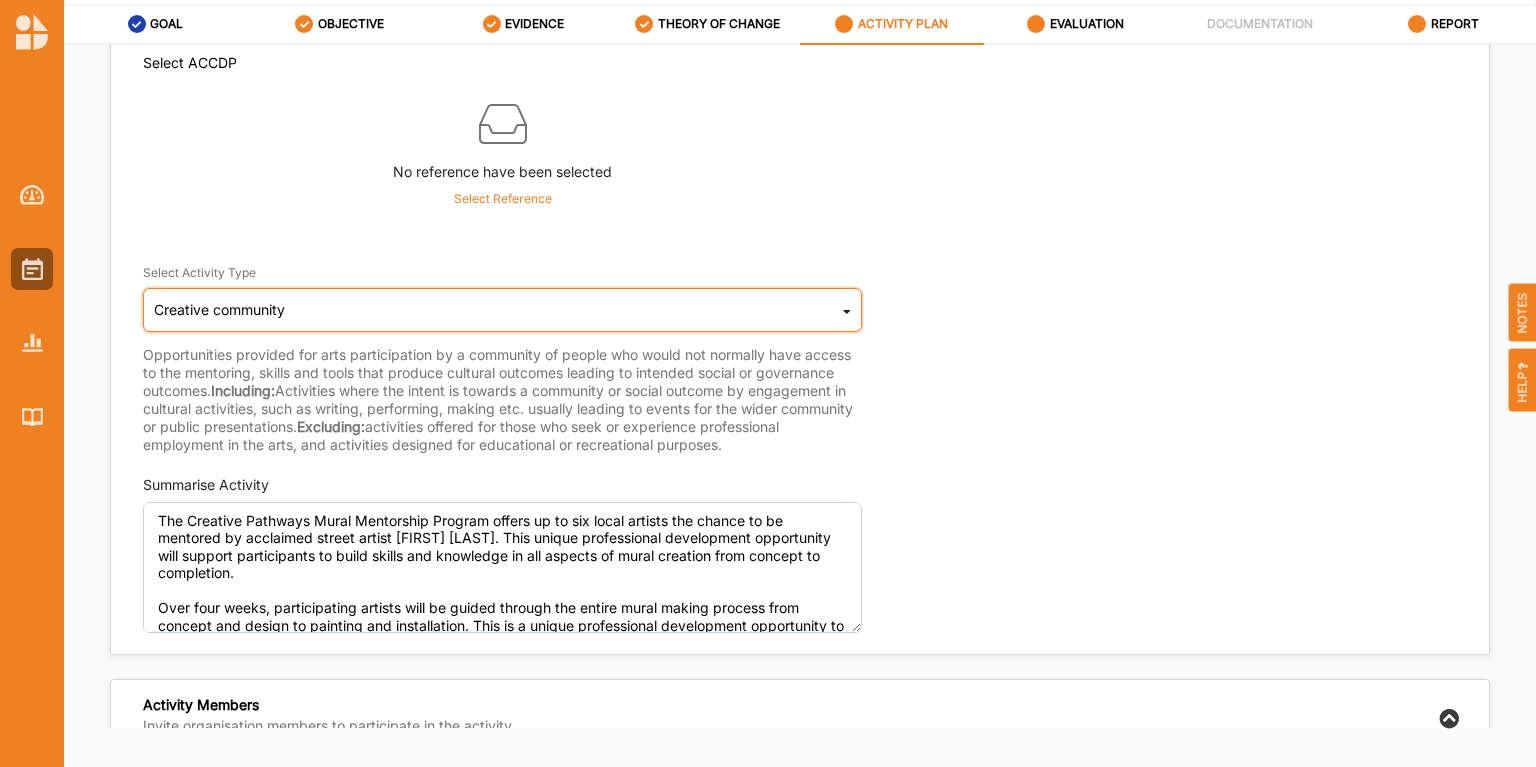 click on "Creative community Cultural infrastructure development Acquisitions and Commissions Renew or acquire new capital plant or equipment for cultural activities Refurbish or build new cultural infrastructure Presentational activities Exhibitions: of arts and objects in all forms Performances: performing arts of all forms Publications in all media Conferences, lectures, seminars and public talks Guided tours or pathways, or 'open-house' Gathering, celebration or ceremony Commissioning of public art (not acquired) Collection access Developmental activities Professional development Research and development Artists' residencies and studio programs Creative recreational Educational Creative community Sector development" at bounding box center (502, 310) 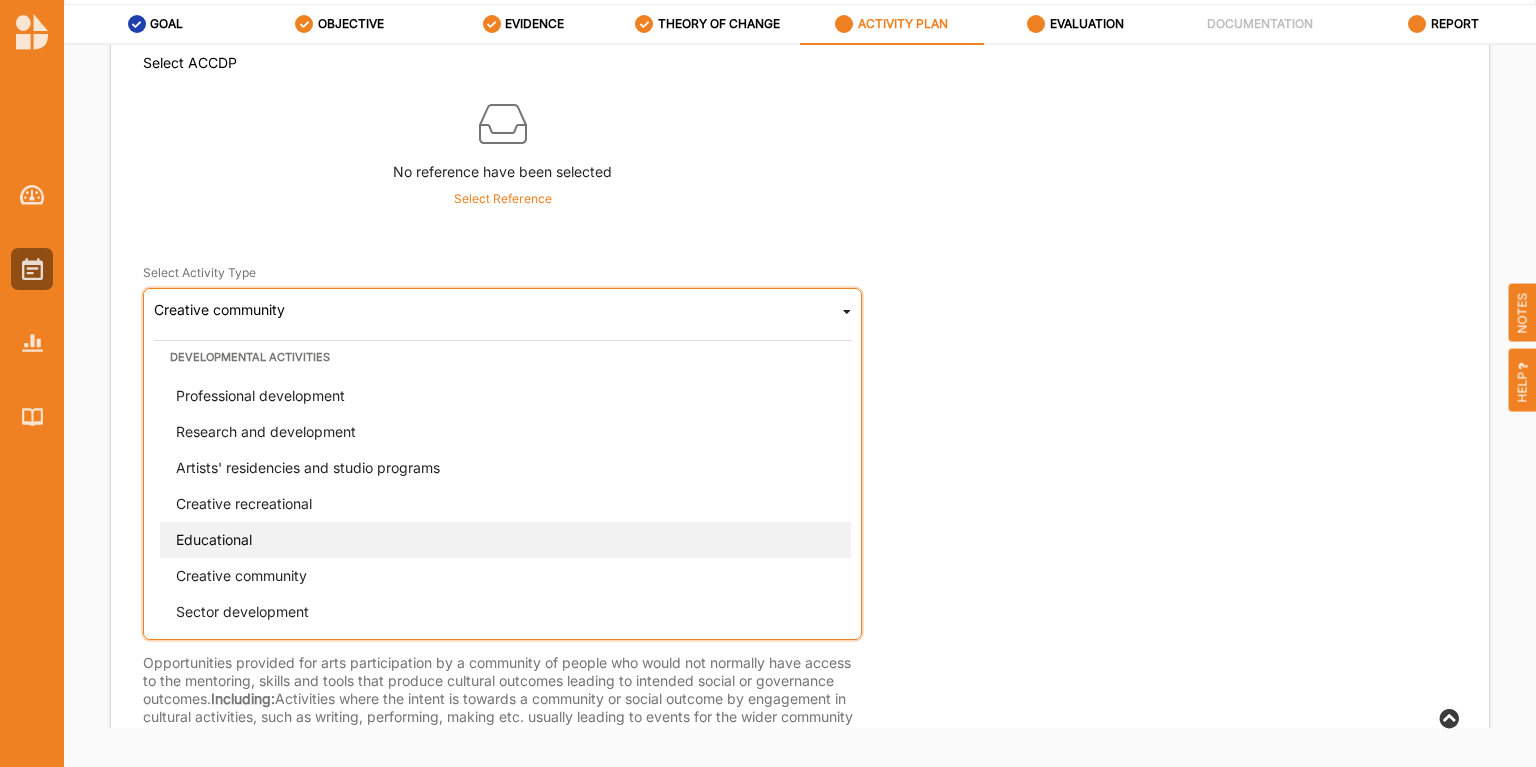 scroll, scrollTop: 240, scrollLeft: 0, axis: vertical 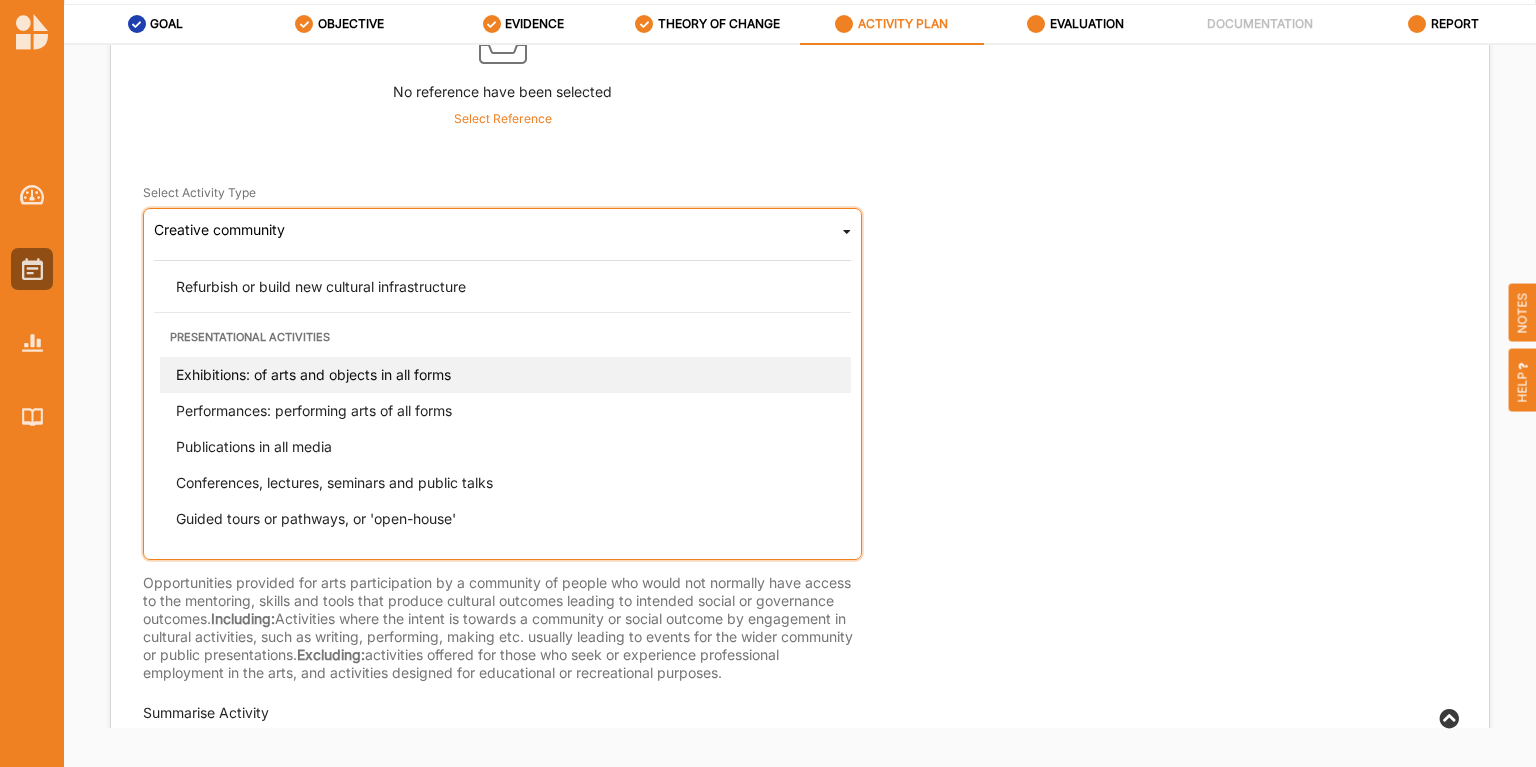 click on "Exhibitions: of arts and objects in all forms" at bounding box center [313, 374] 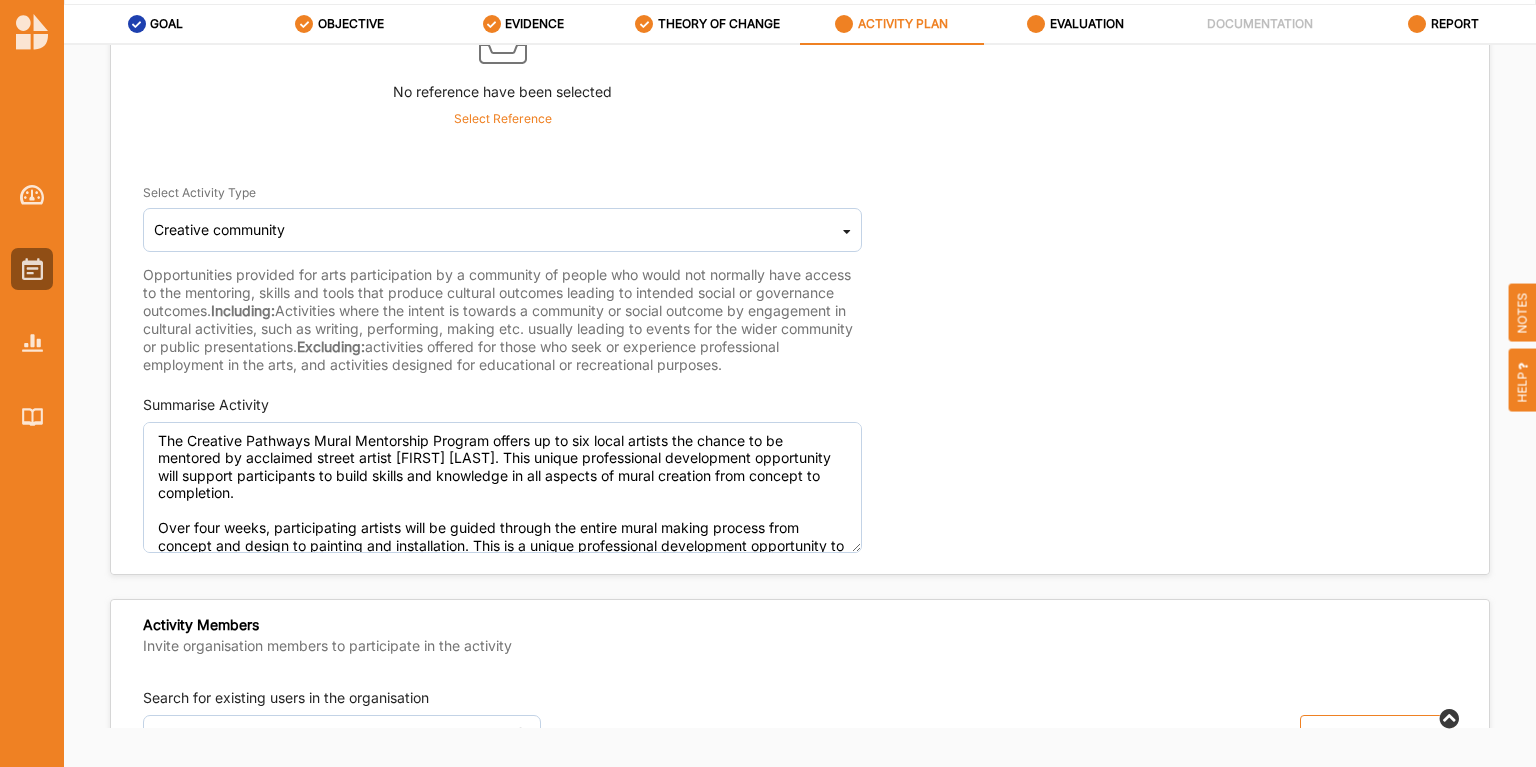 scroll, scrollTop: 240, scrollLeft: 0, axis: vertical 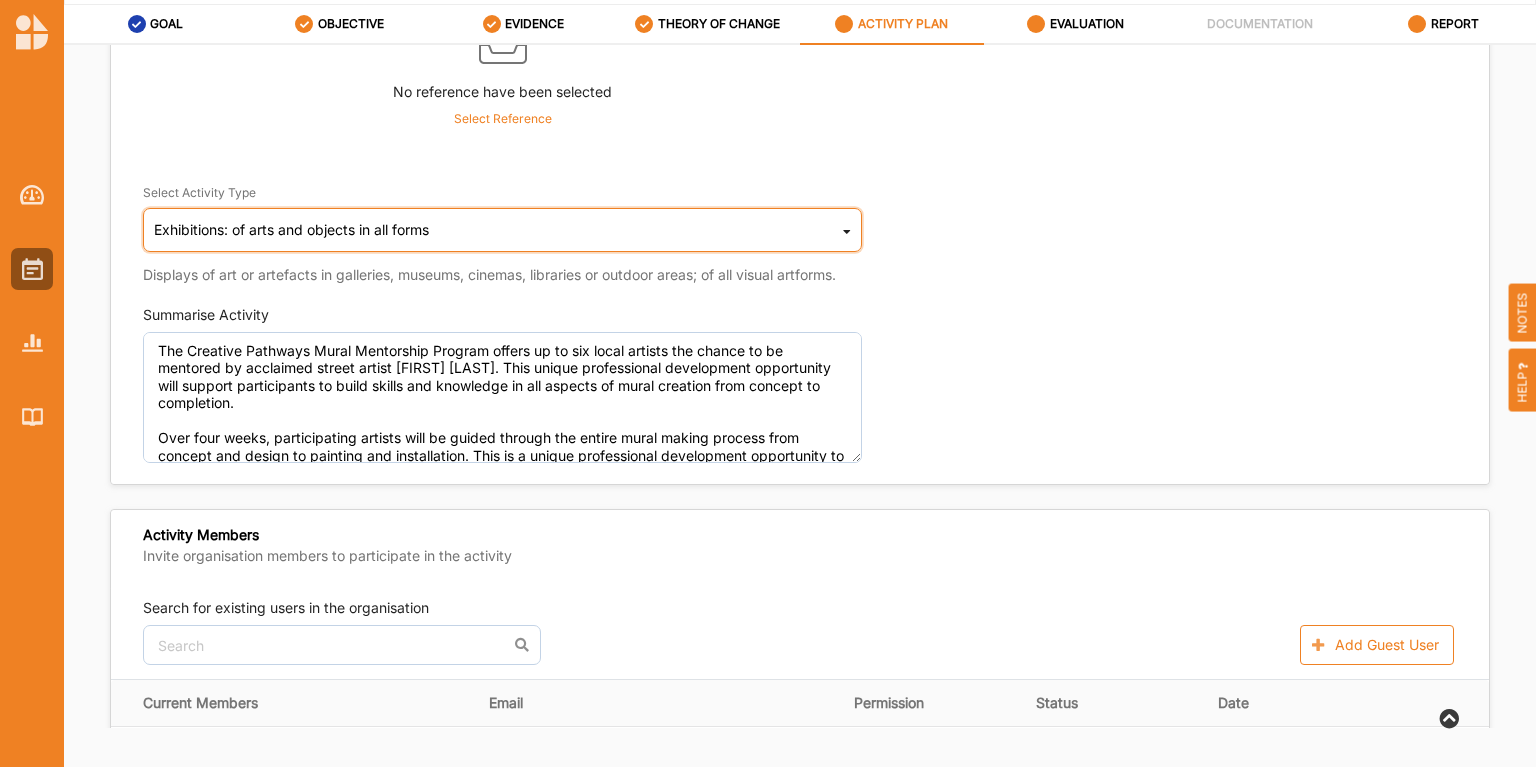 click on "Exhibitions: of arts and objects in all forms Cultural infrastructure development Acquisitions and Commissions Renew or acquire new capital plant or equipment for cultural activities Refurbish or build new cultural infrastructure Presentational activities Exhibitions: of arts and objects in all forms Performances: performing arts of all forms Publications in all media Conferences, lectures, seminars and public talks Guided tours or pathways, or 'open-house' Gathering, celebration or ceremony Commissioning of public art (not acquired) Collection access Developmental activities Professional development Research and development Artists' residencies and studio programs Creative recreational Educational Creative community Sector development" at bounding box center (502, 230) 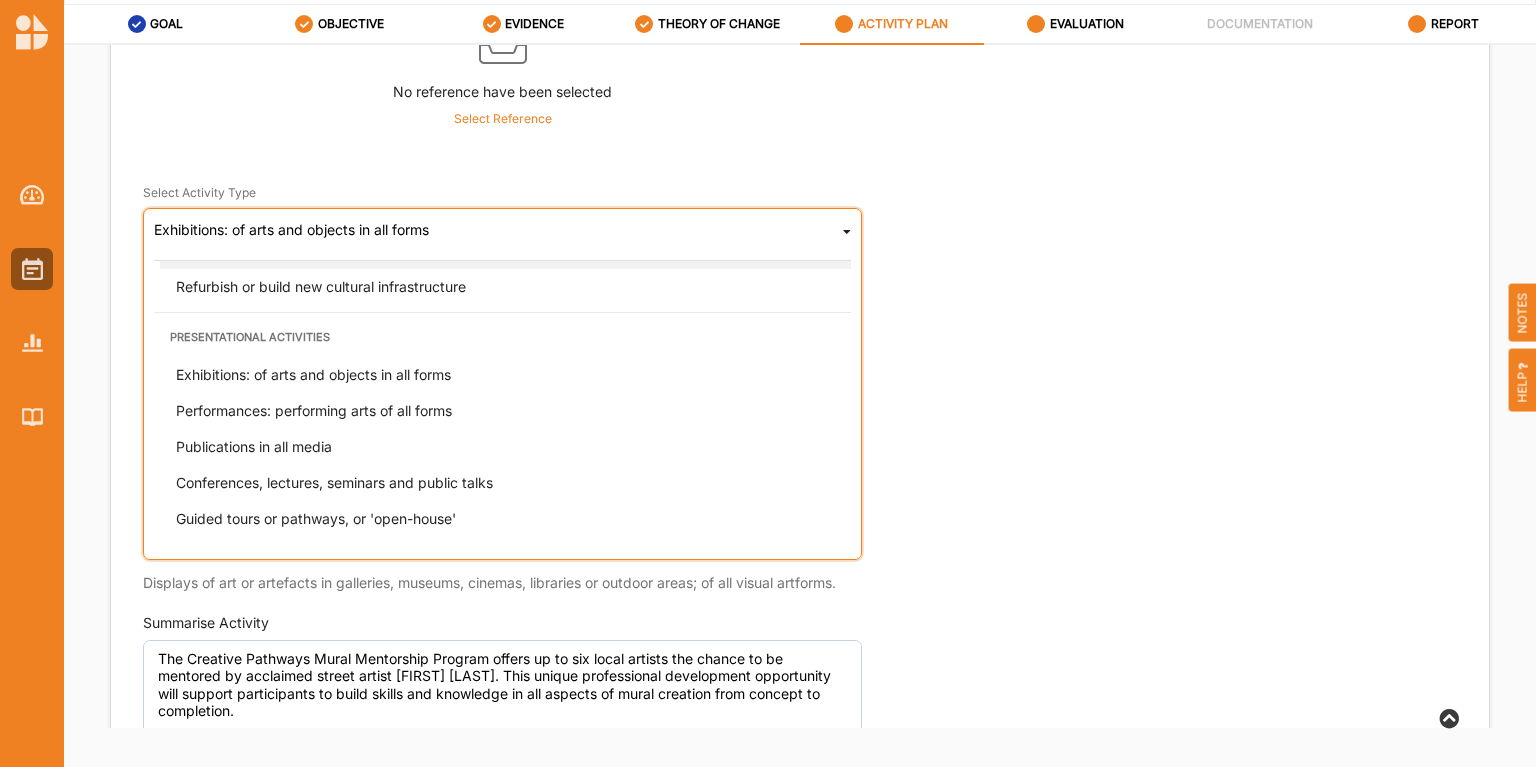 scroll, scrollTop: 0, scrollLeft: 0, axis: both 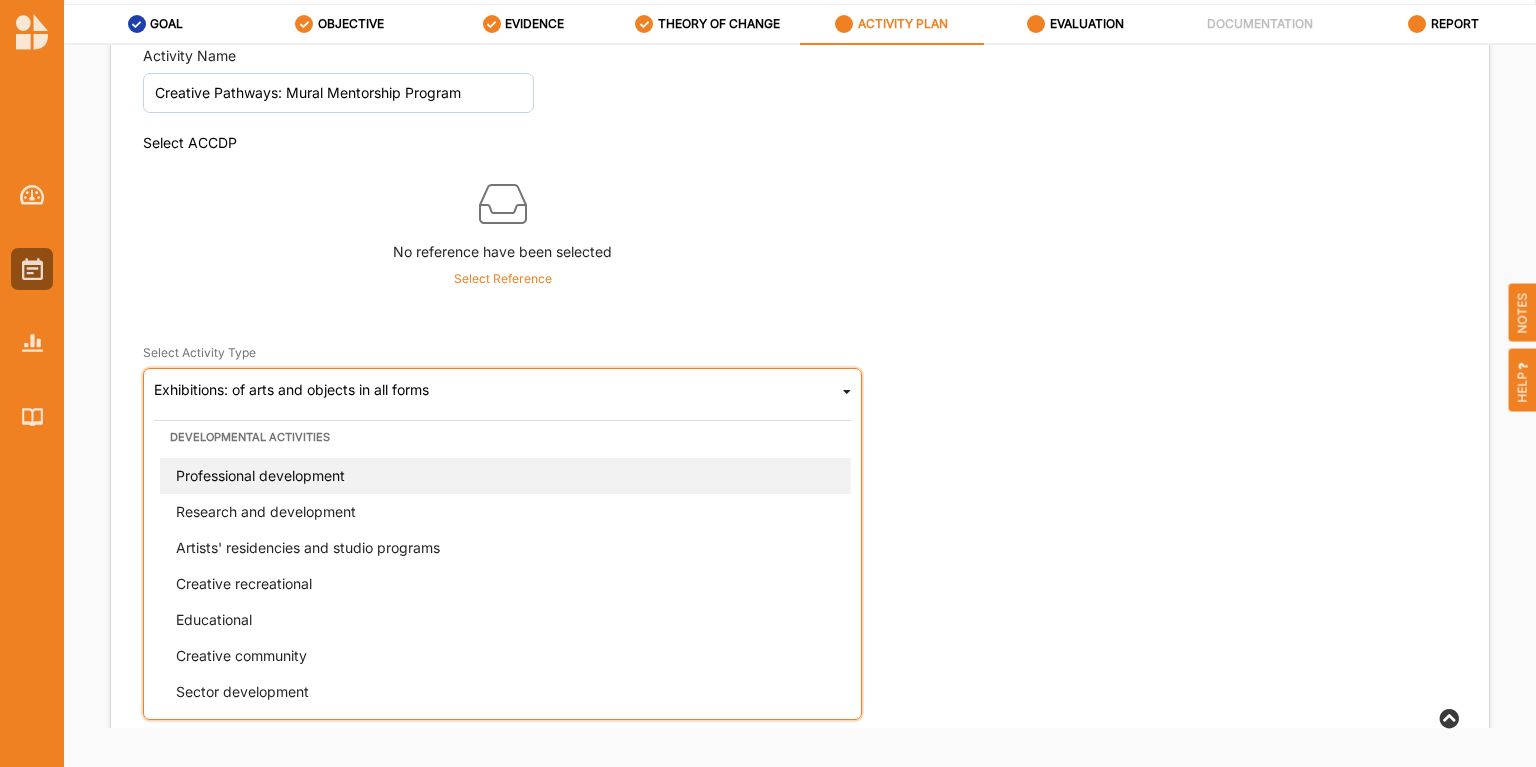 click on "Professional development" at bounding box center [260, 475] 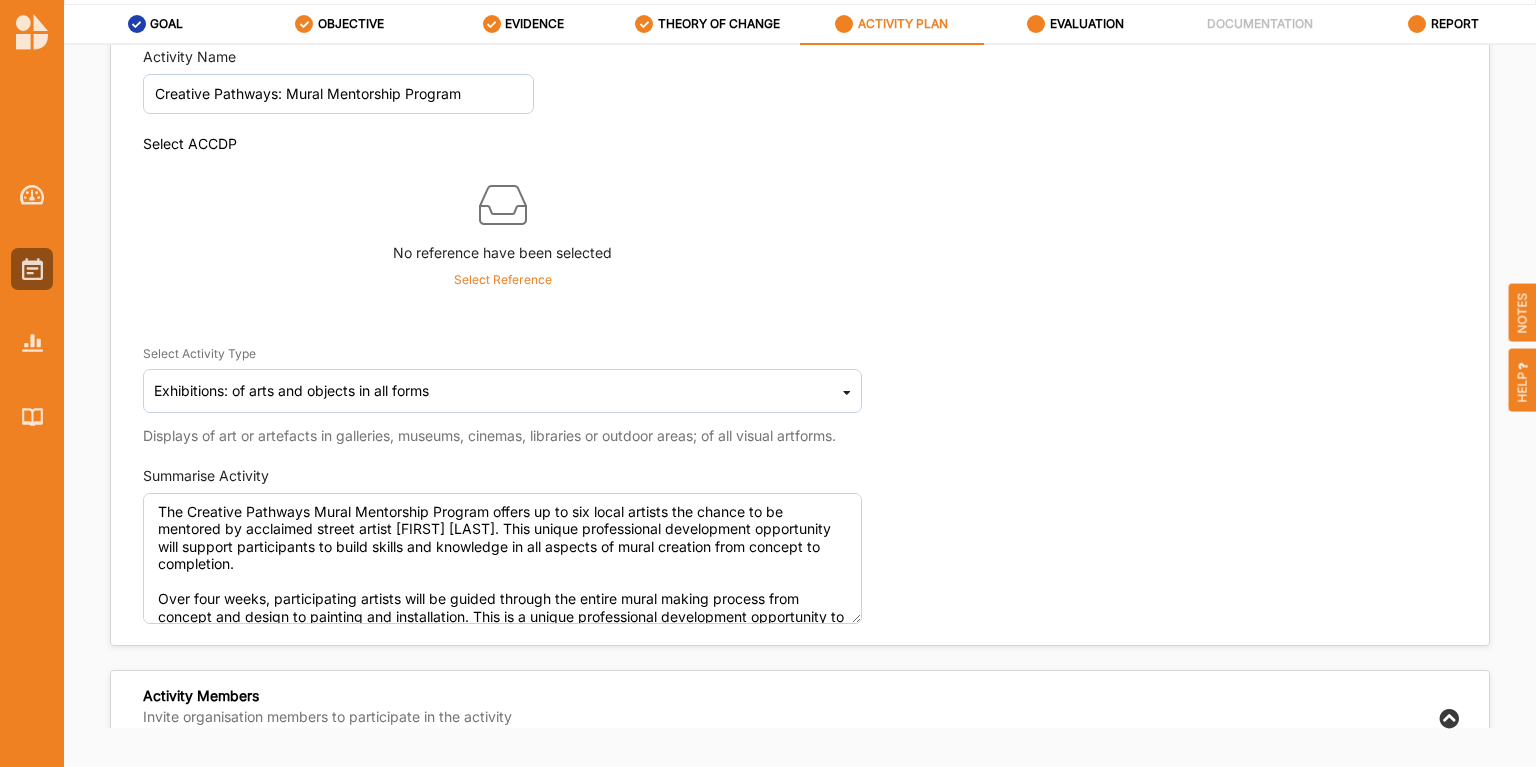 scroll, scrollTop: 80, scrollLeft: 0, axis: vertical 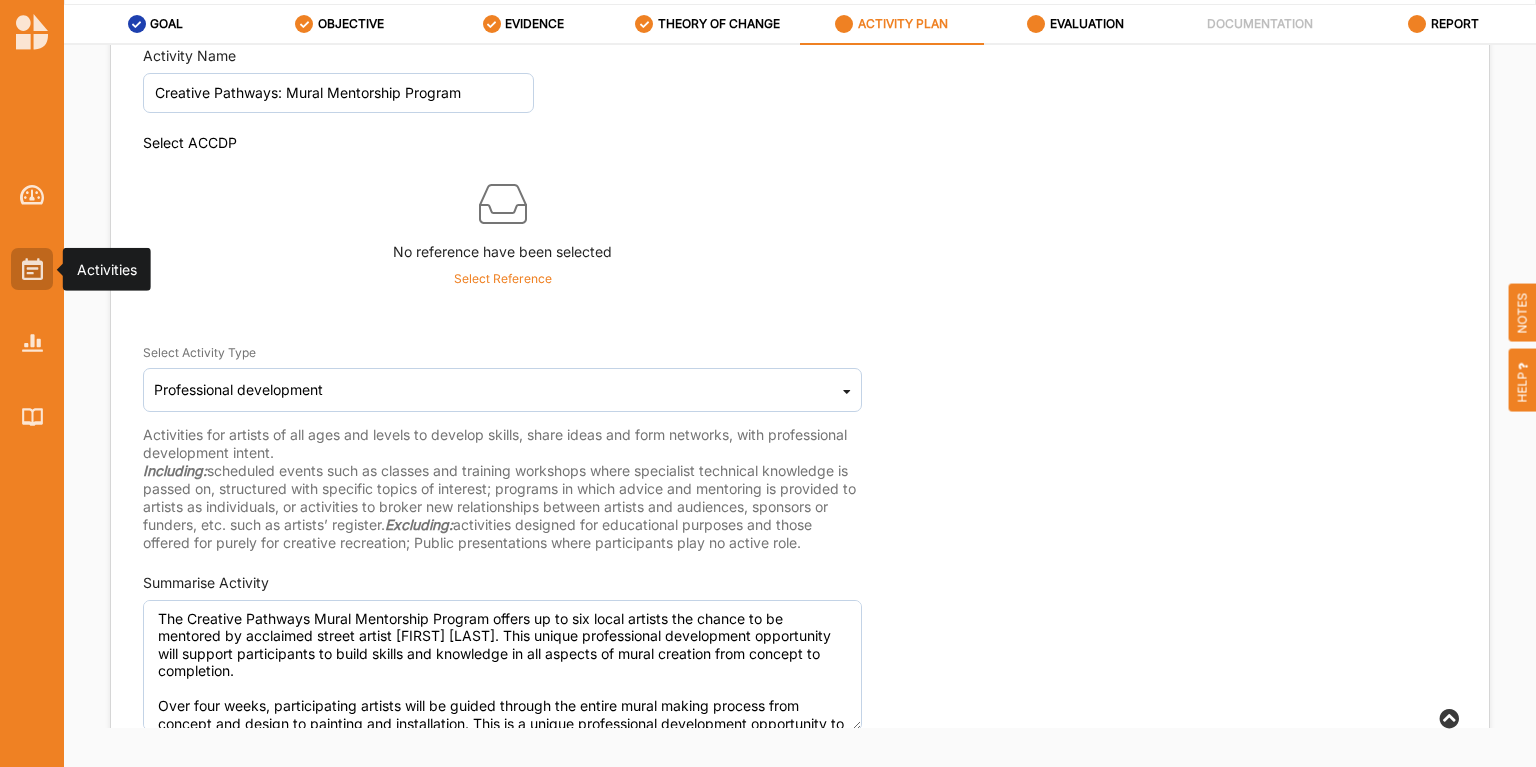 click at bounding box center [32, 269] 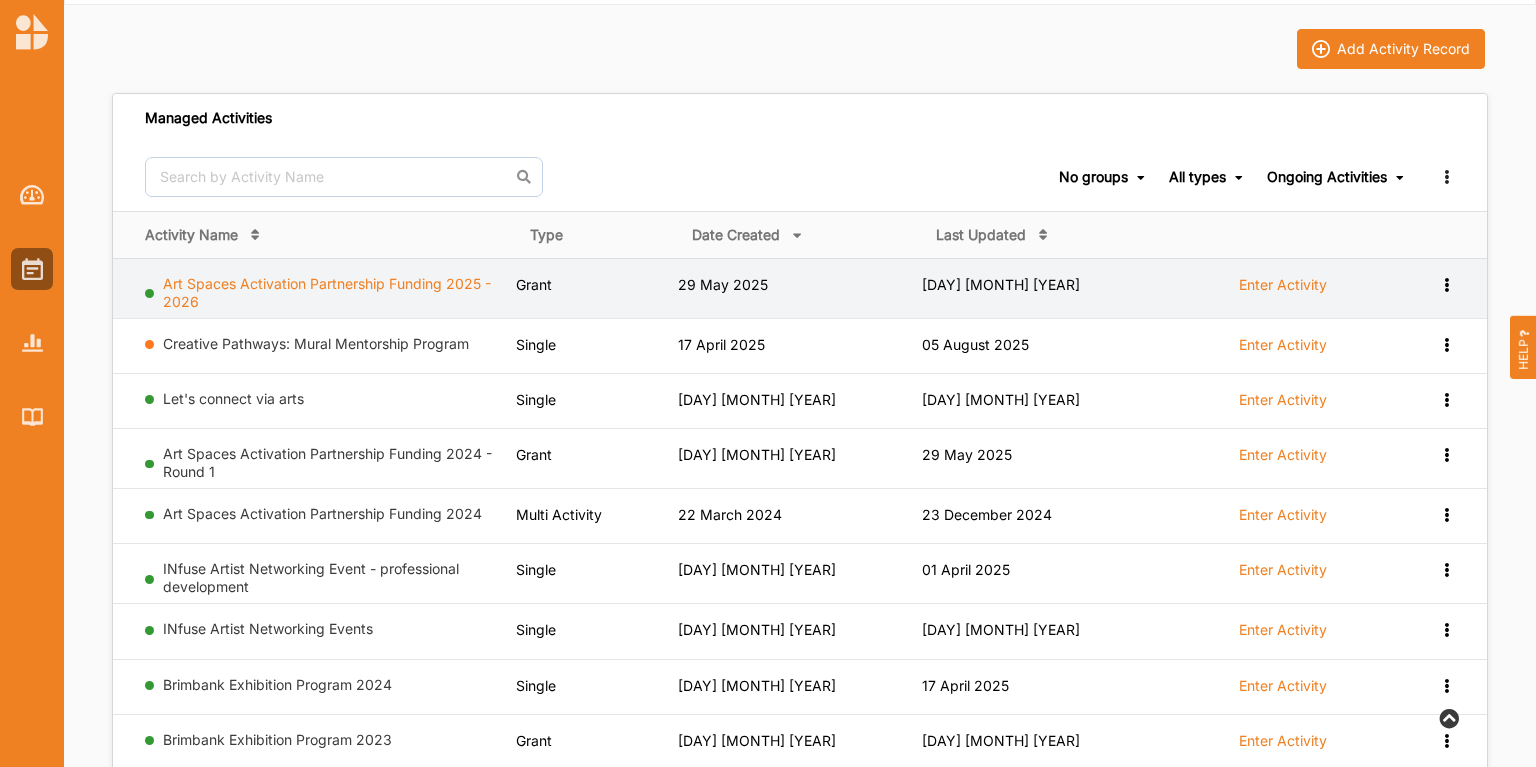 click on "Art Spaces Activation Partnership Funding 2025 - 2026" at bounding box center (327, 292) 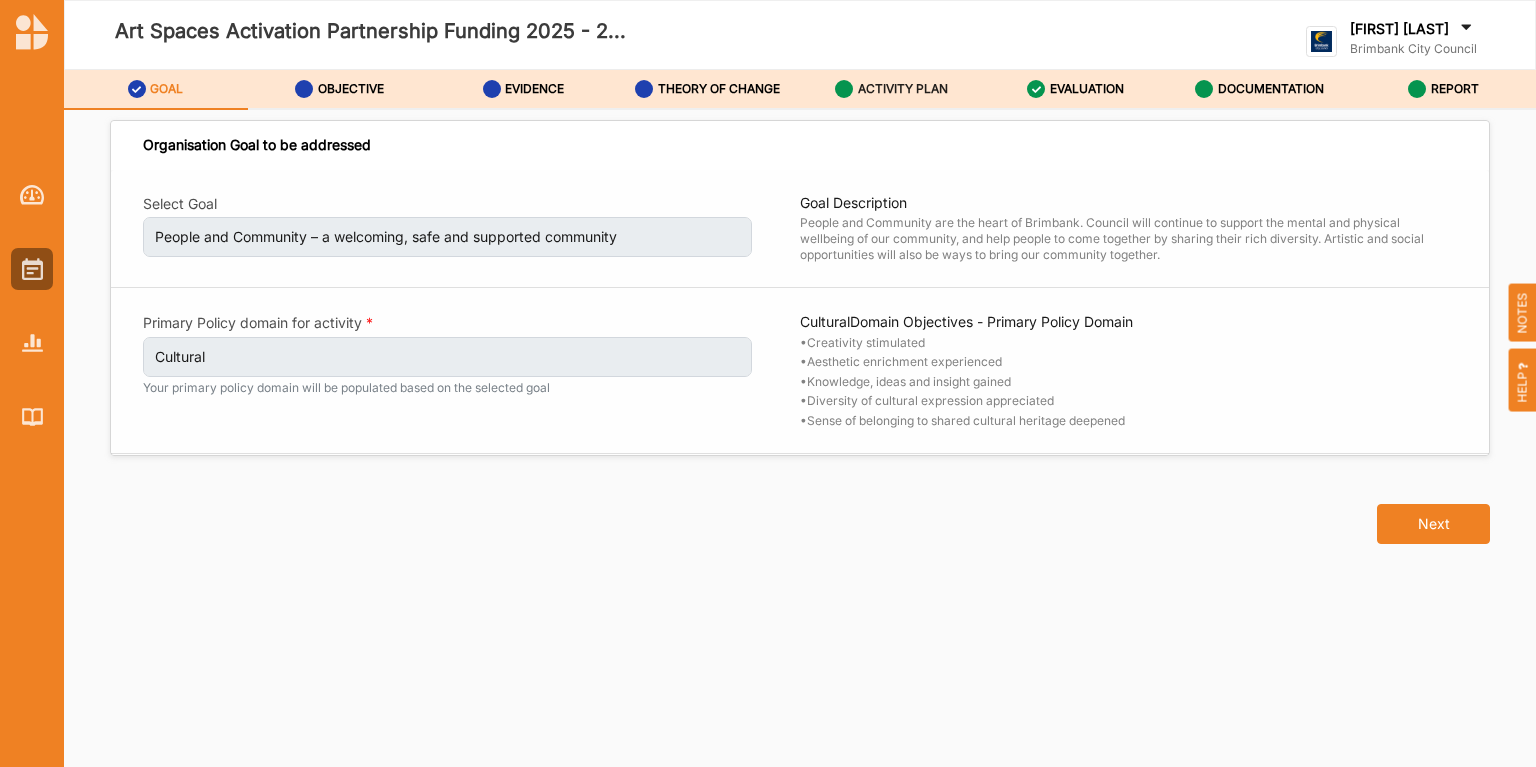 click on "ACTIVITY PLAN" at bounding box center (891, 89) 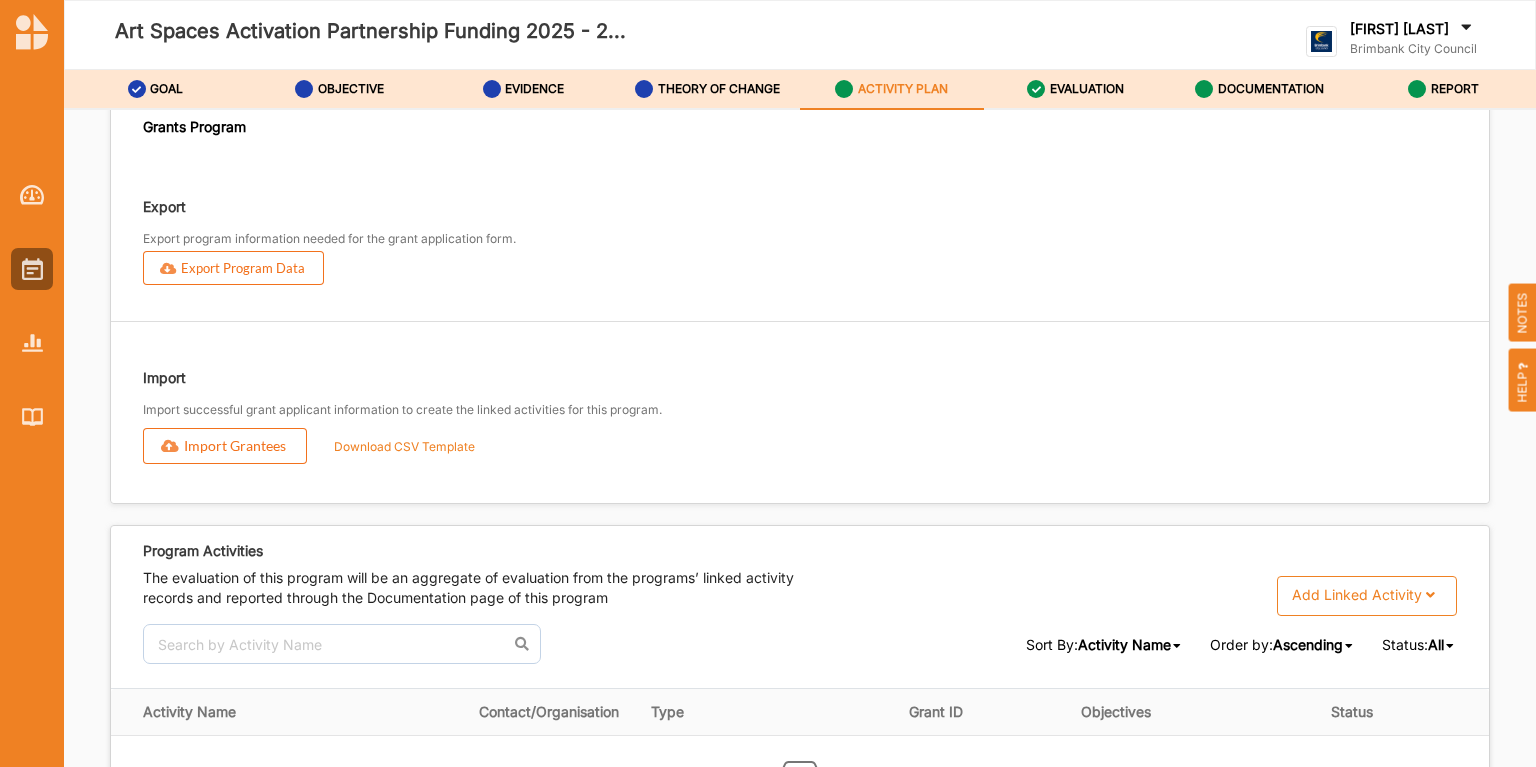 scroll, scrollTop: 2480, scrollLeft: 0, axis: vertical 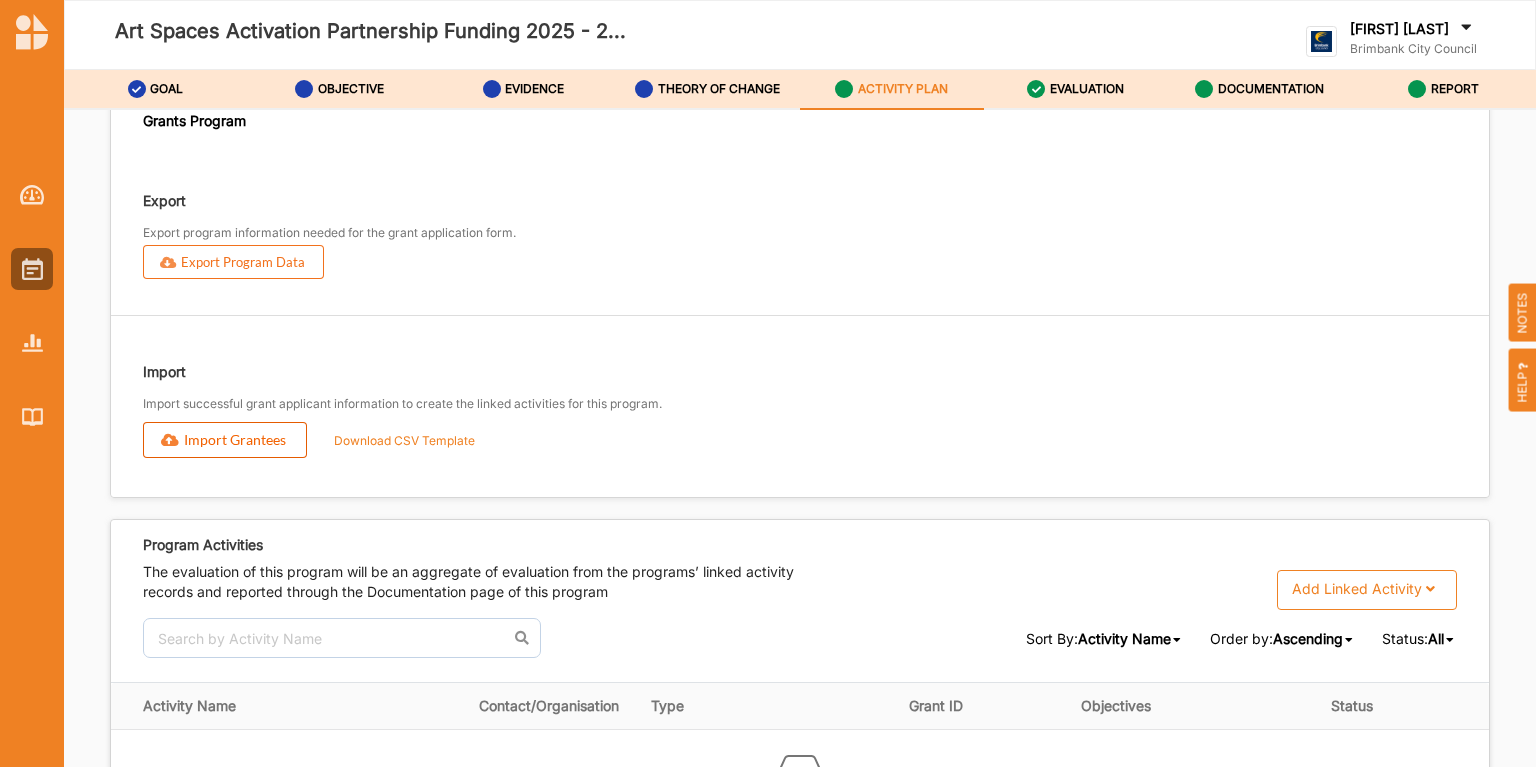 click on "Import Grantees" at bounding box center [225, 440] 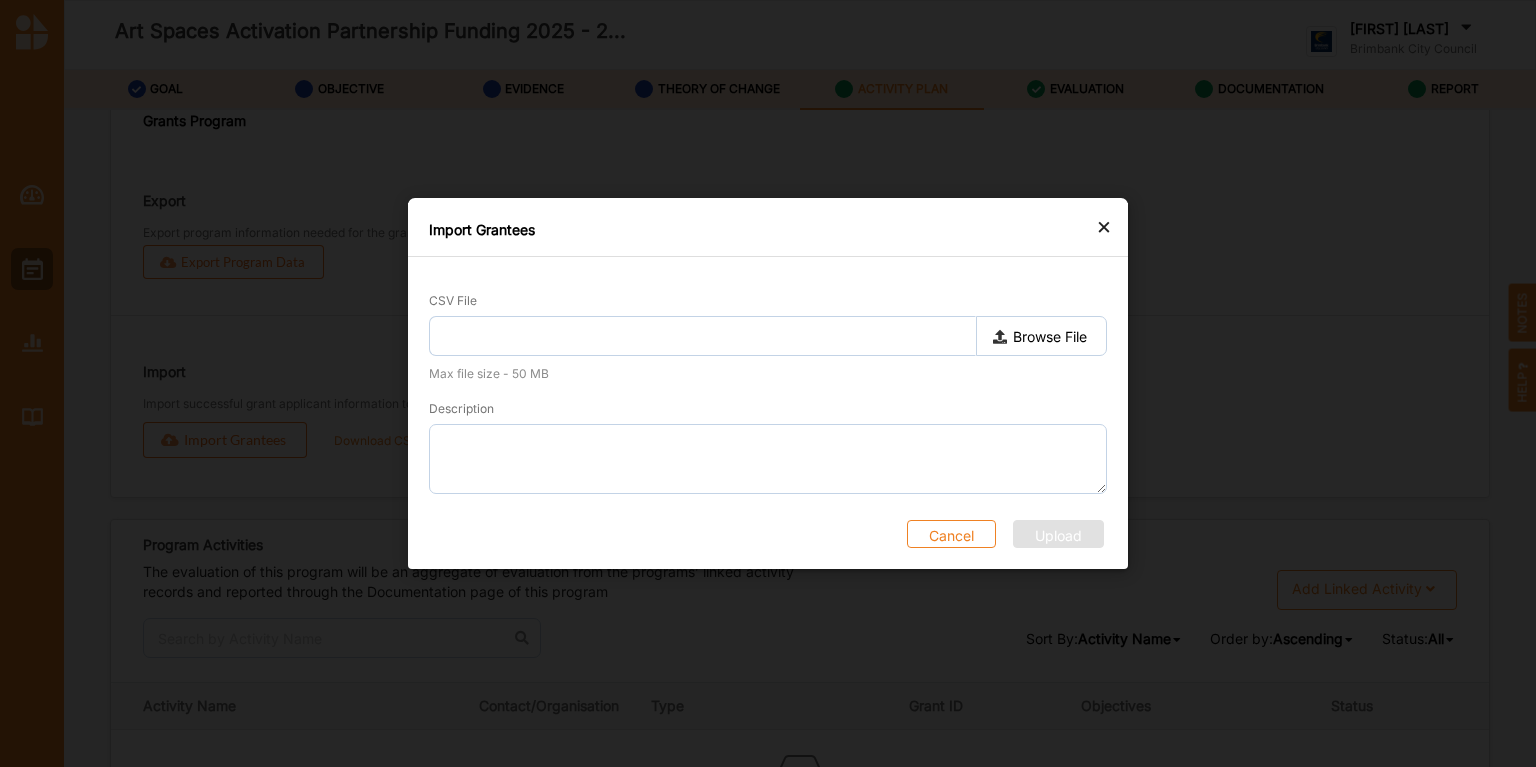 click on "Browse File" at bounding box center (1041, 336) 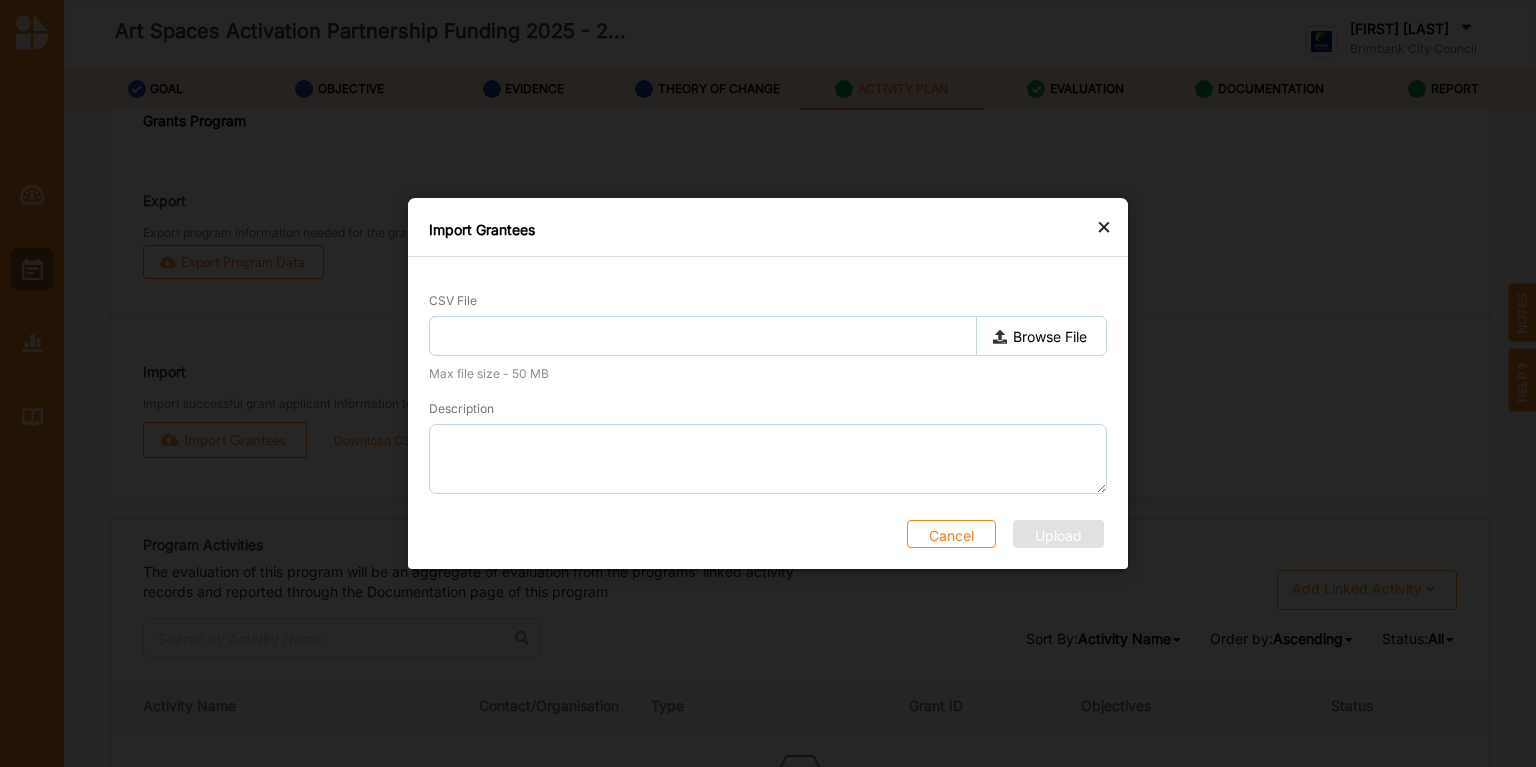 type on "grantees-template (2).csv" 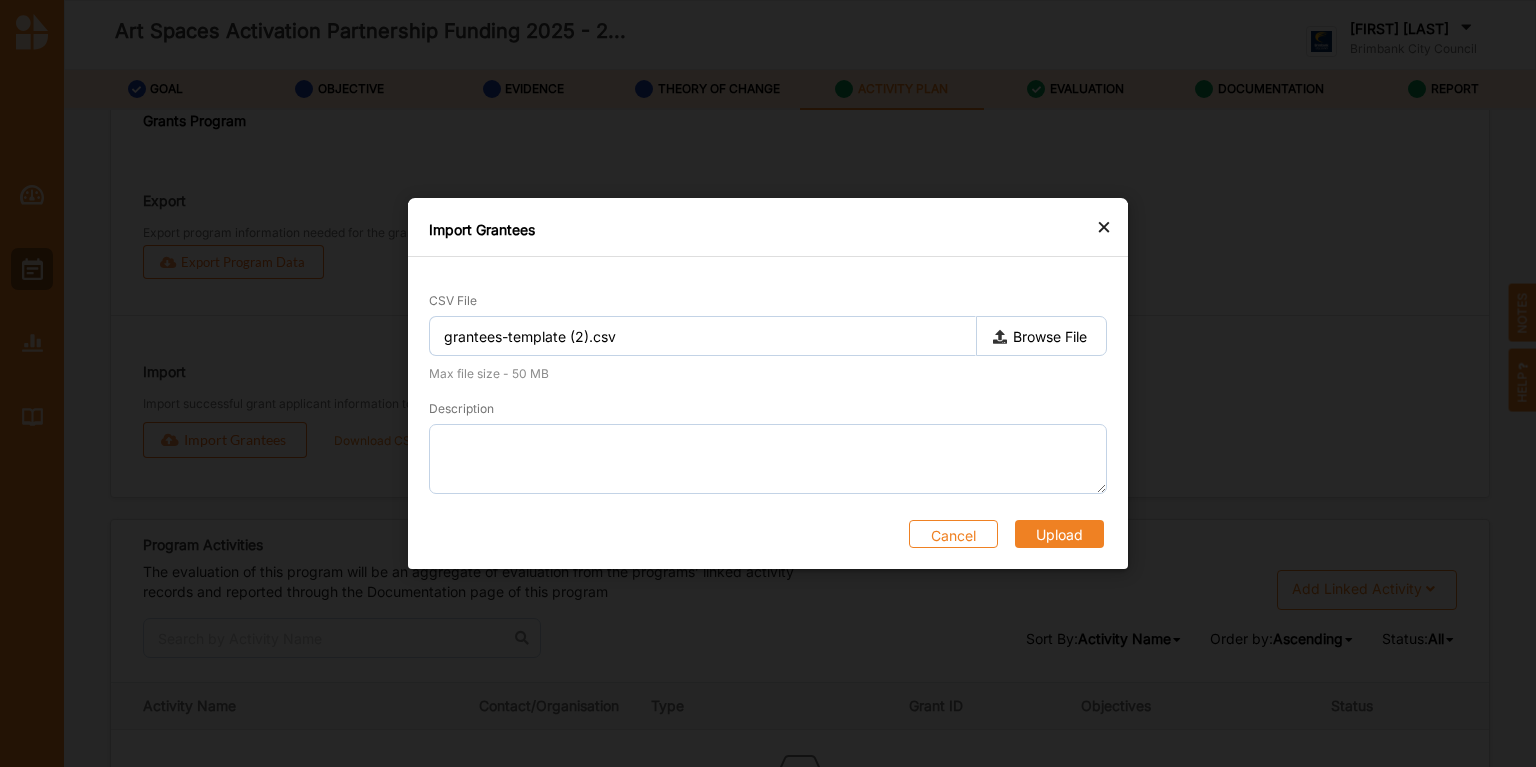 click on "Upload" at bounding box center [1059, 534] 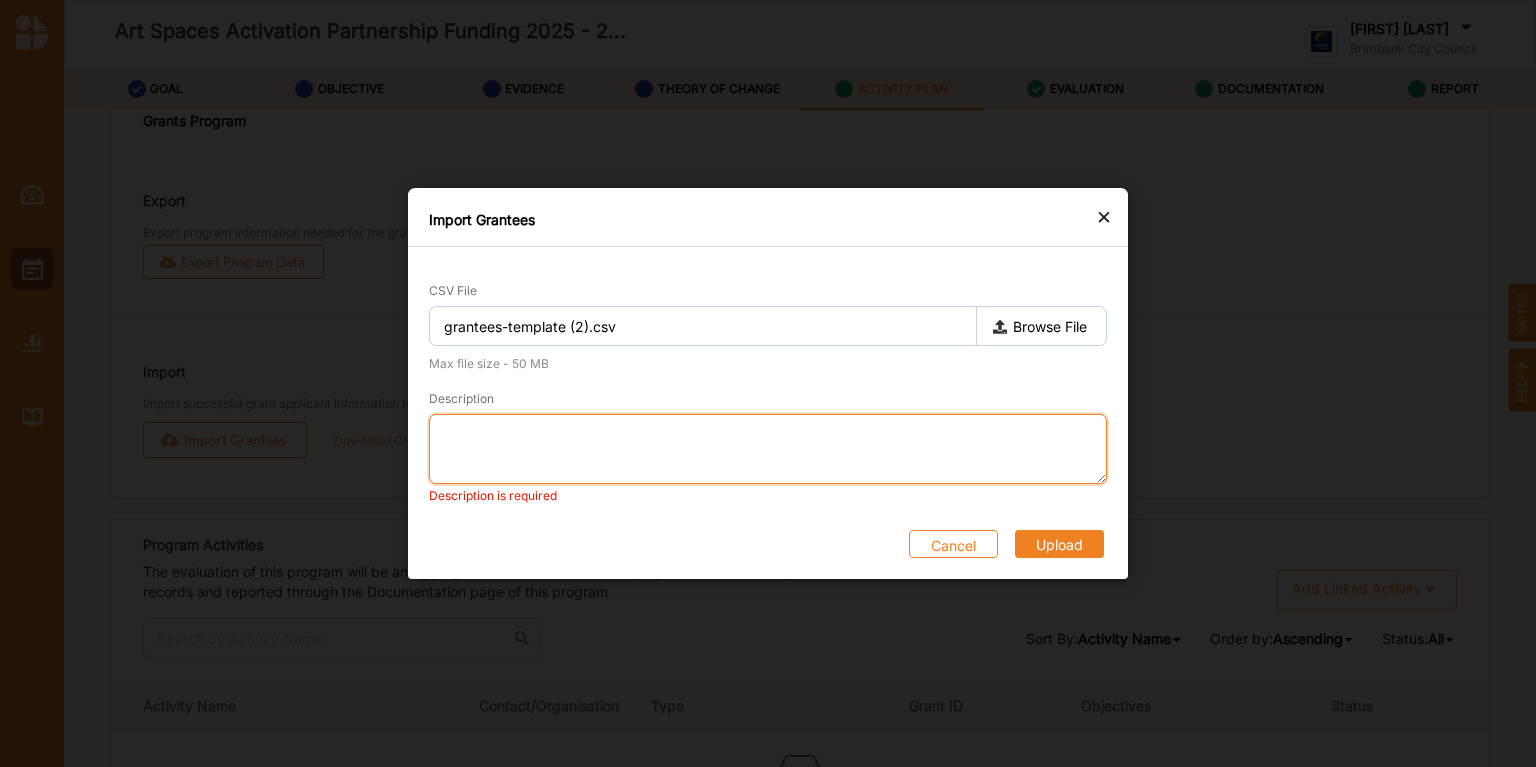 click on "Description" at bounding box center (768, 449) 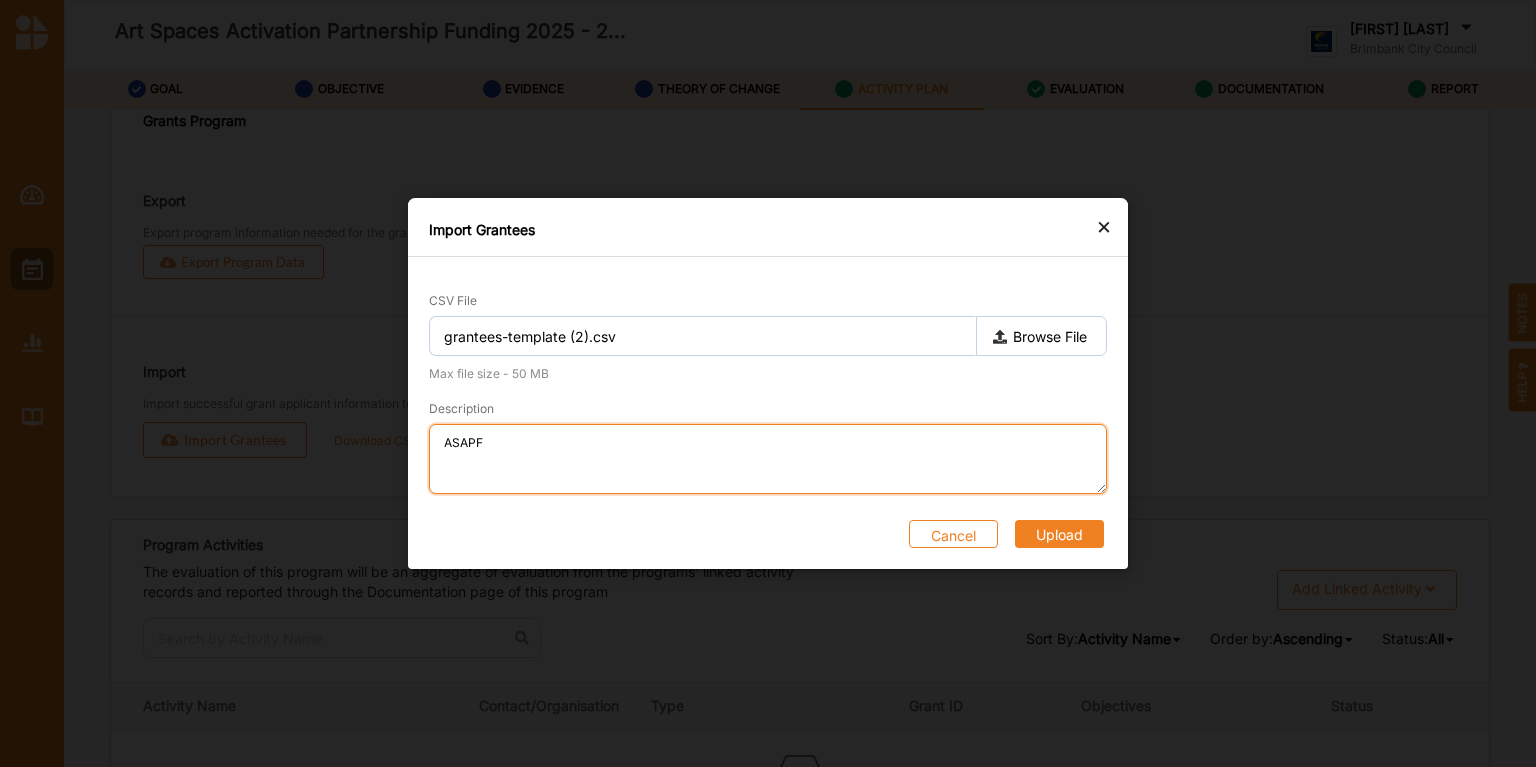 type on "ASAPF" 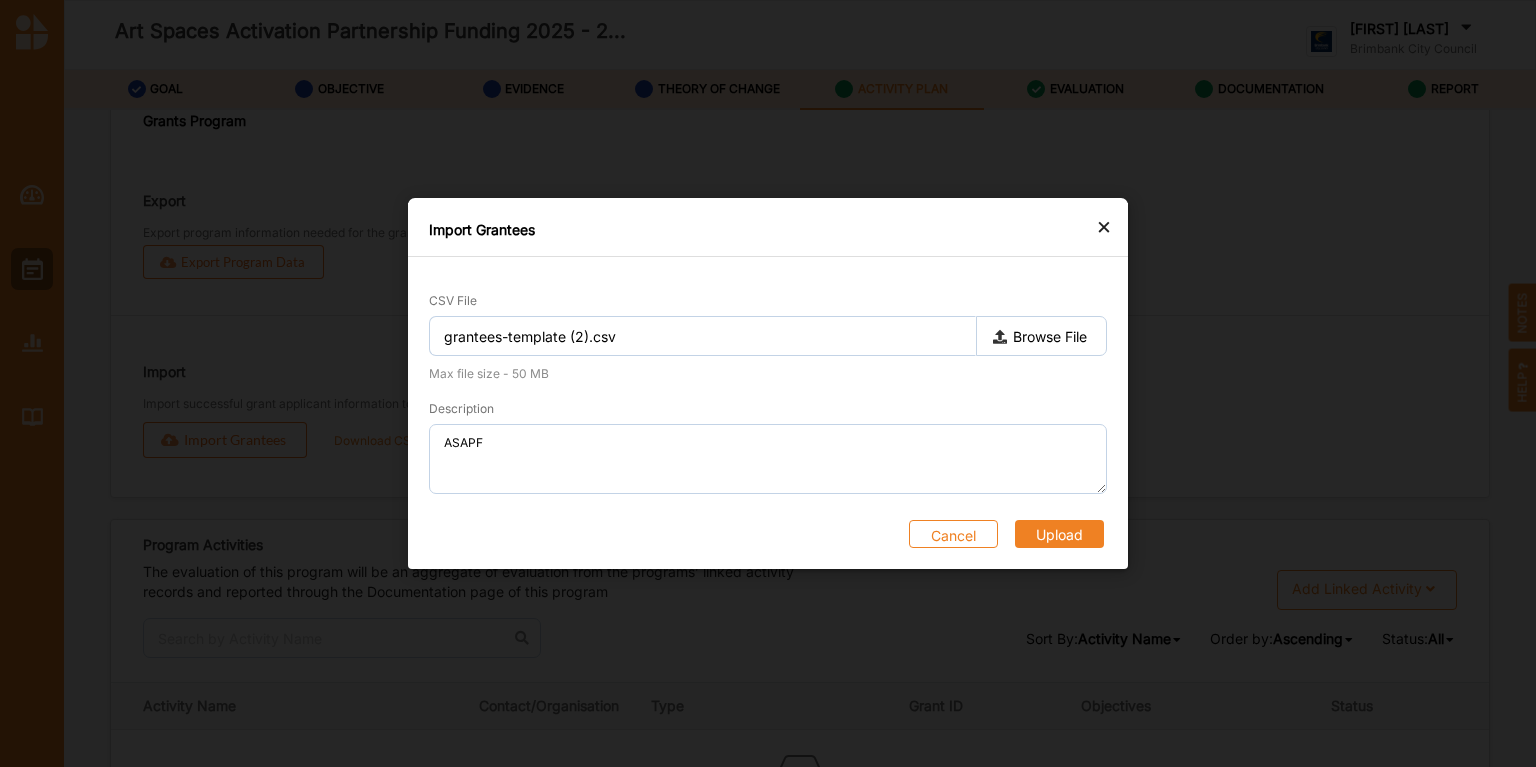 click on "Upload" at bounding box center [1059, 534] 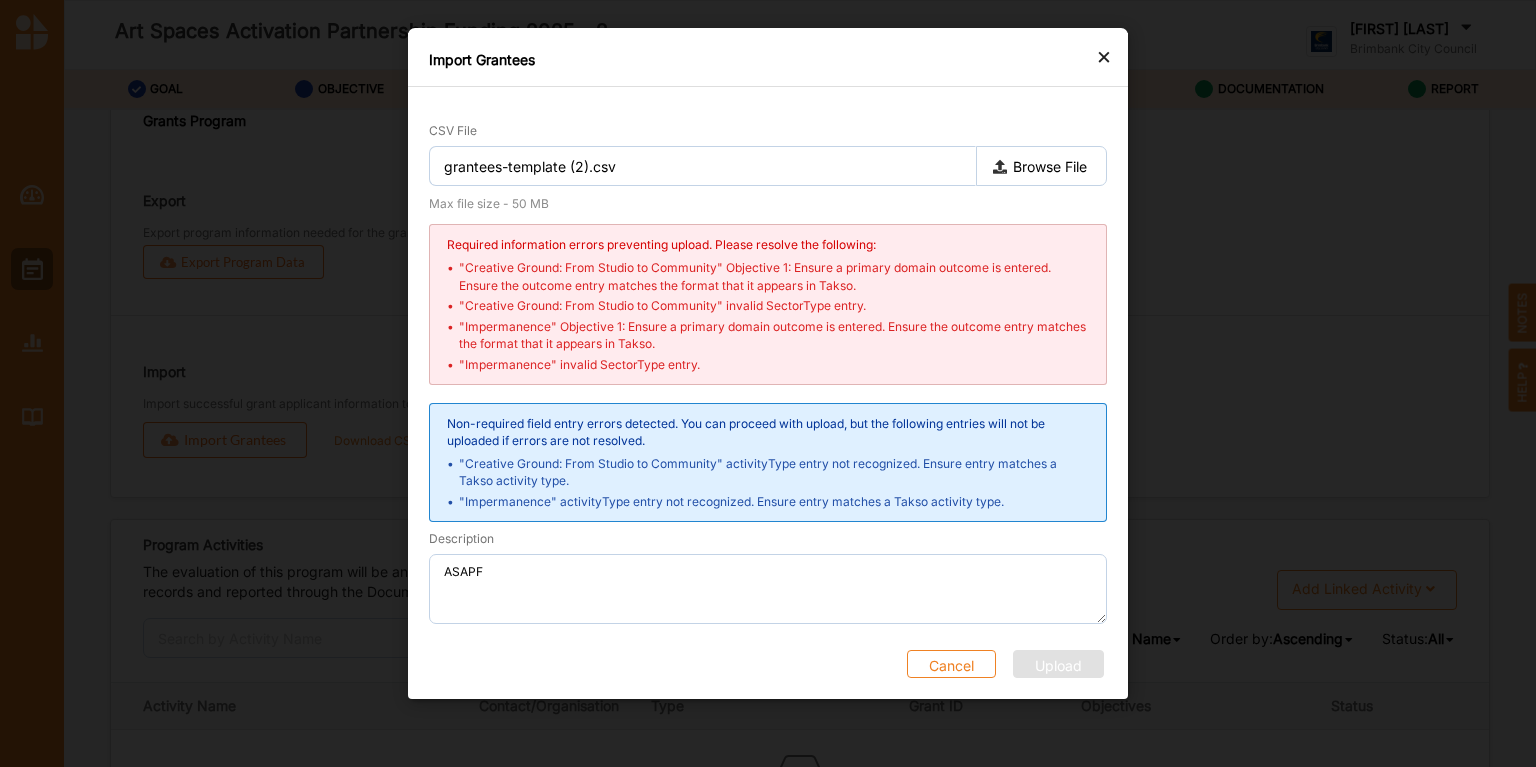 click on "×" at bounding box center [1104, 56] 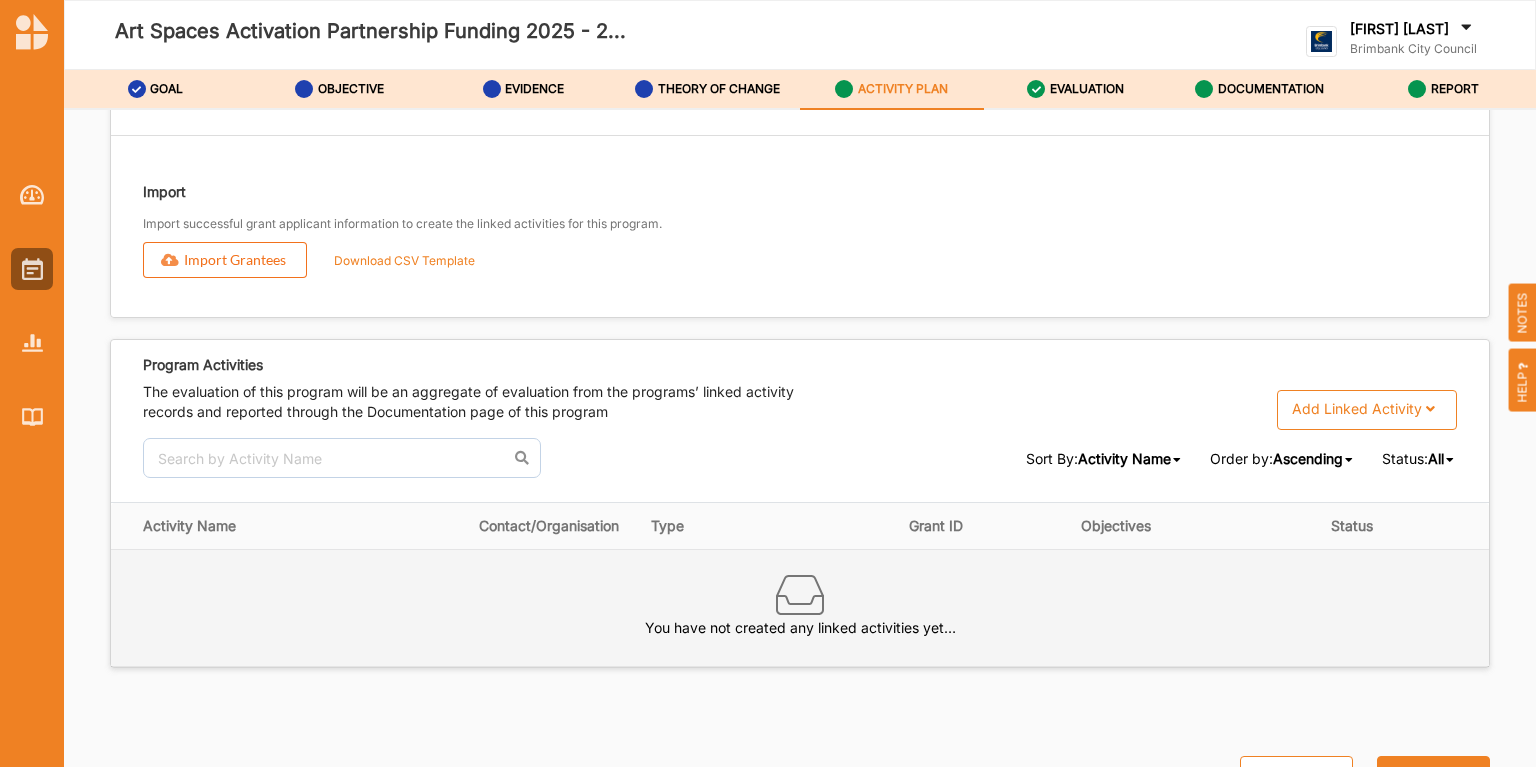 scroll, scrollTop: 2420, scrollLeft: 0, axis: vertical 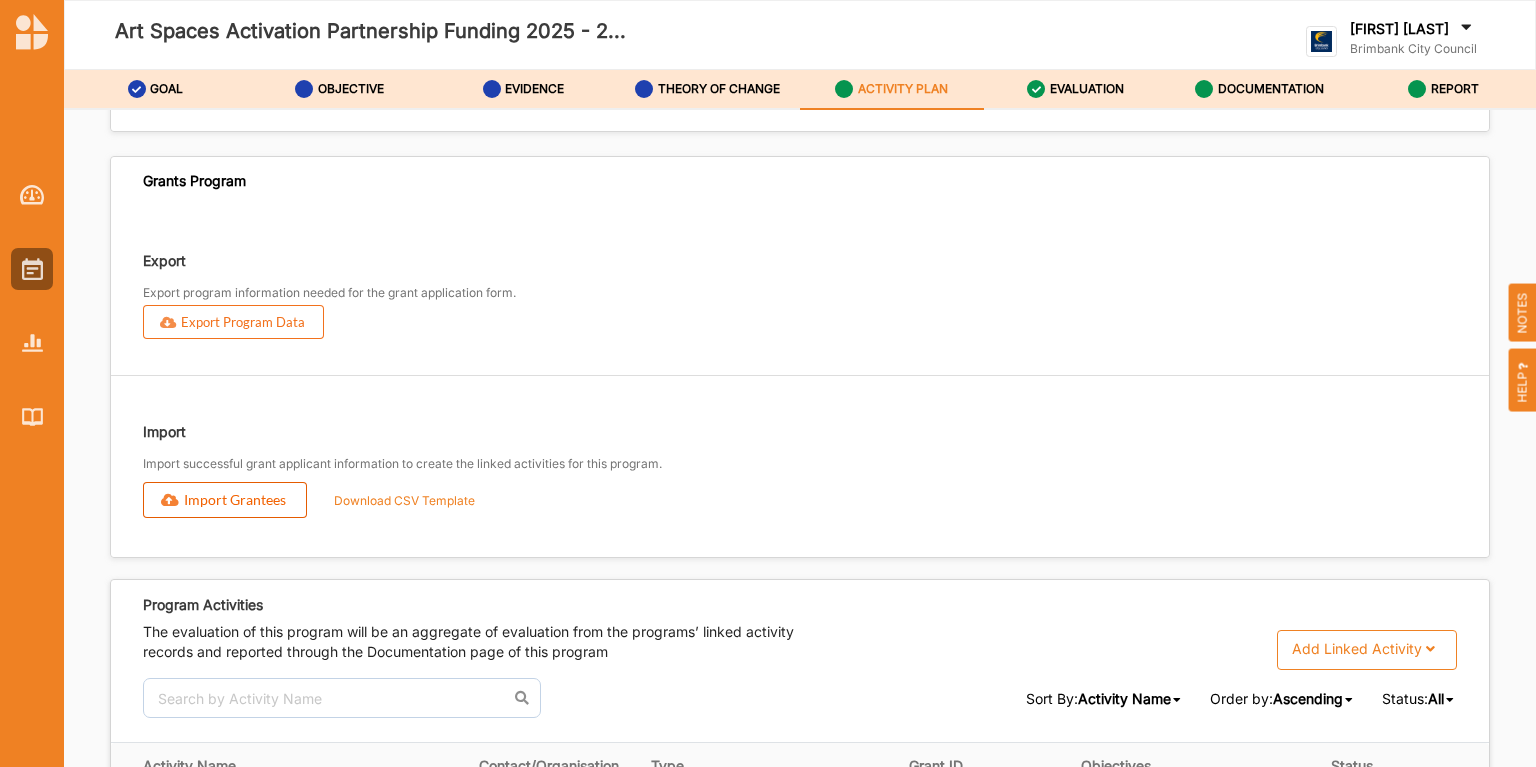 click on "Import Grantees" at bounding box center [225, 500] 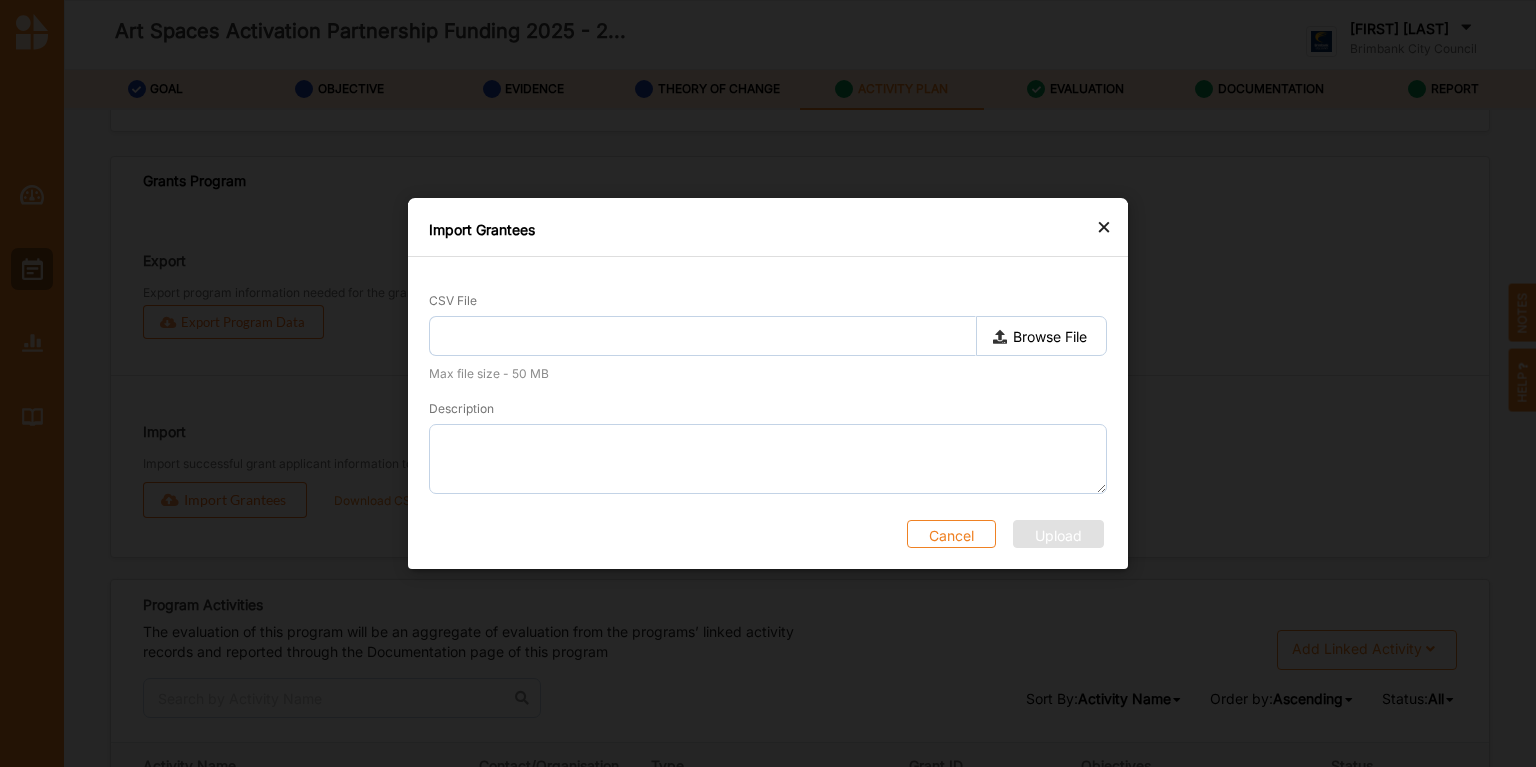 click on "Browse File" at bounding box center (1041, 336) 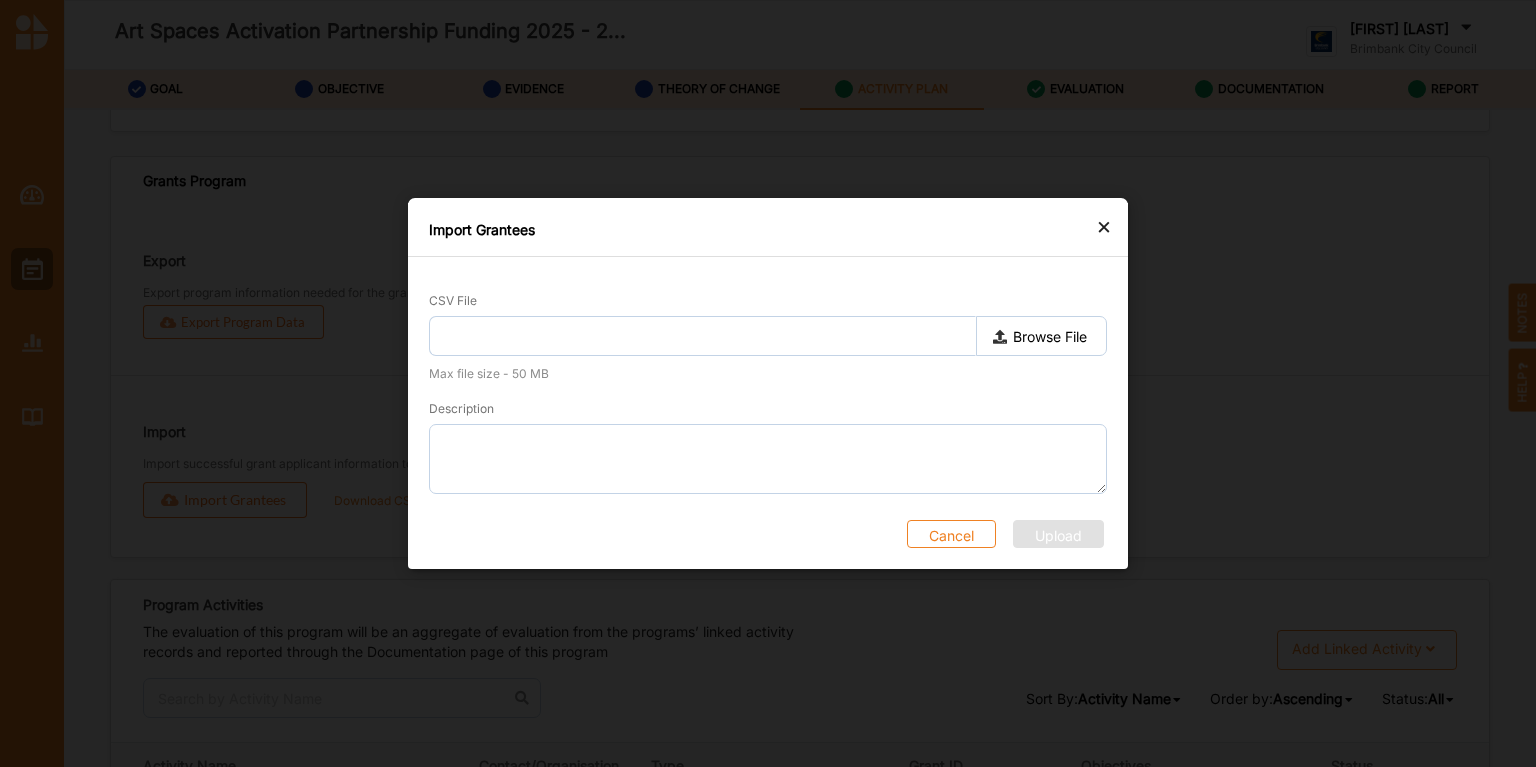 type on "grantees-template (2).csv" 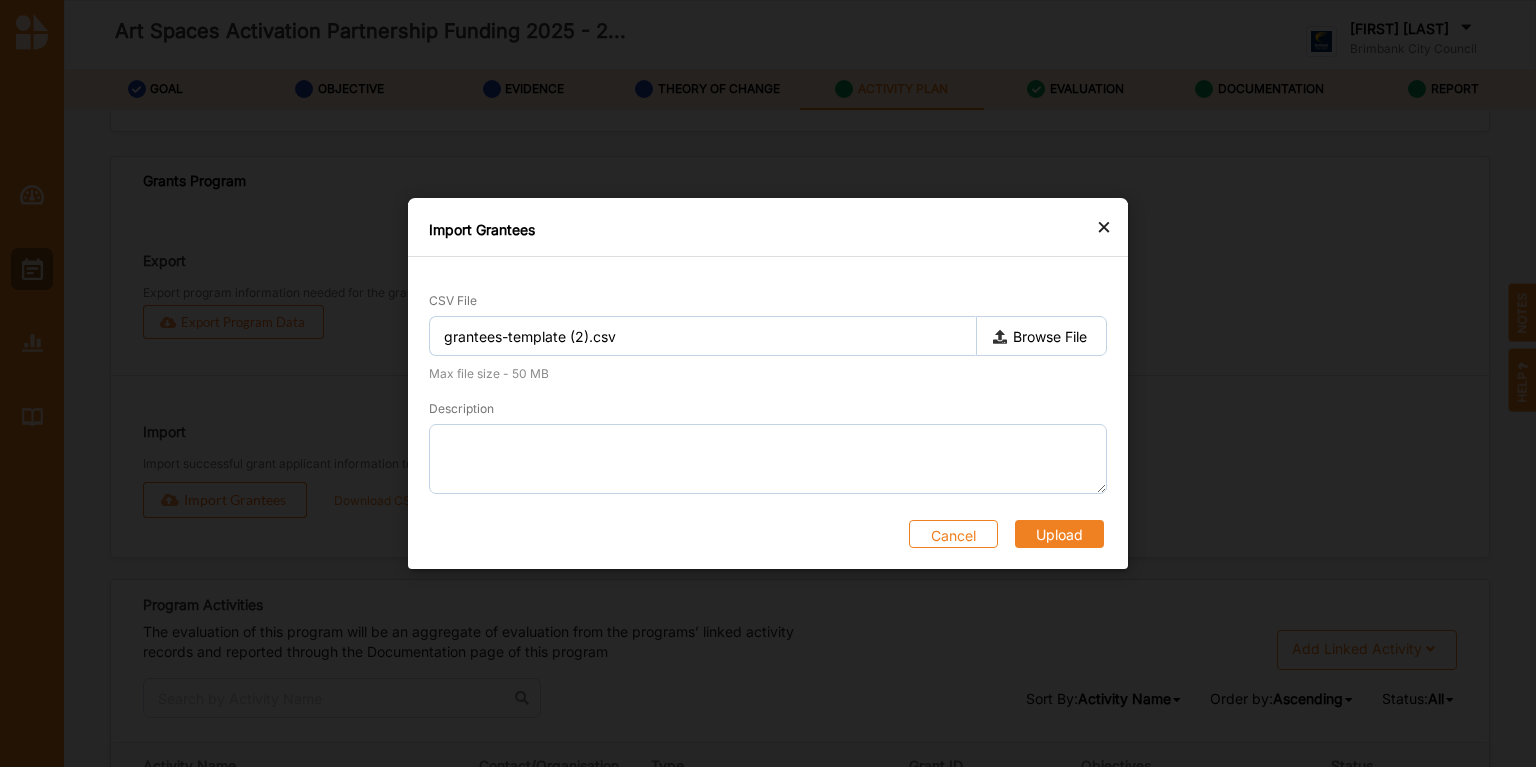 click on "Upload" at bounding box center (1059, 534) 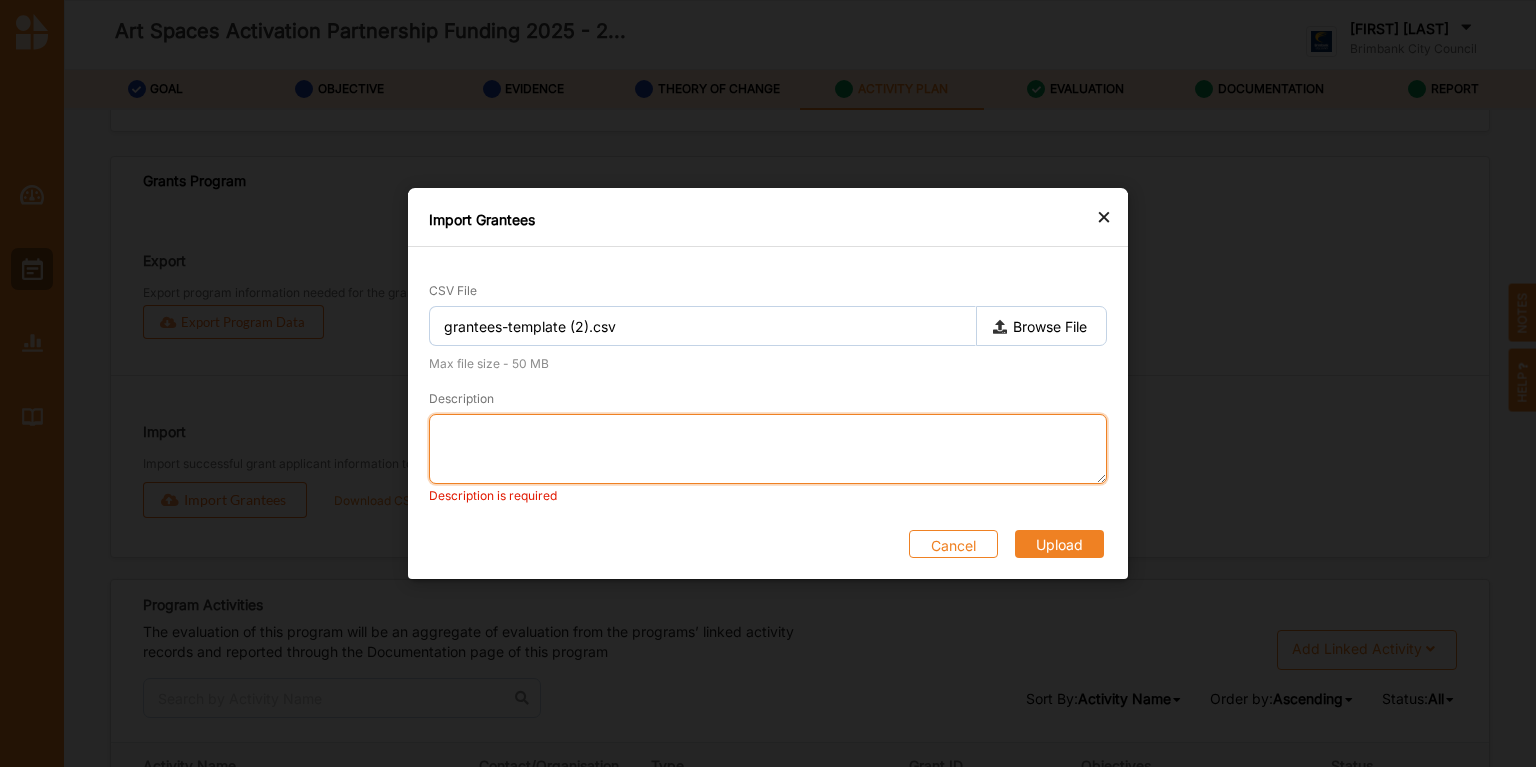 click on "Description" at bounding box center [768, 449] 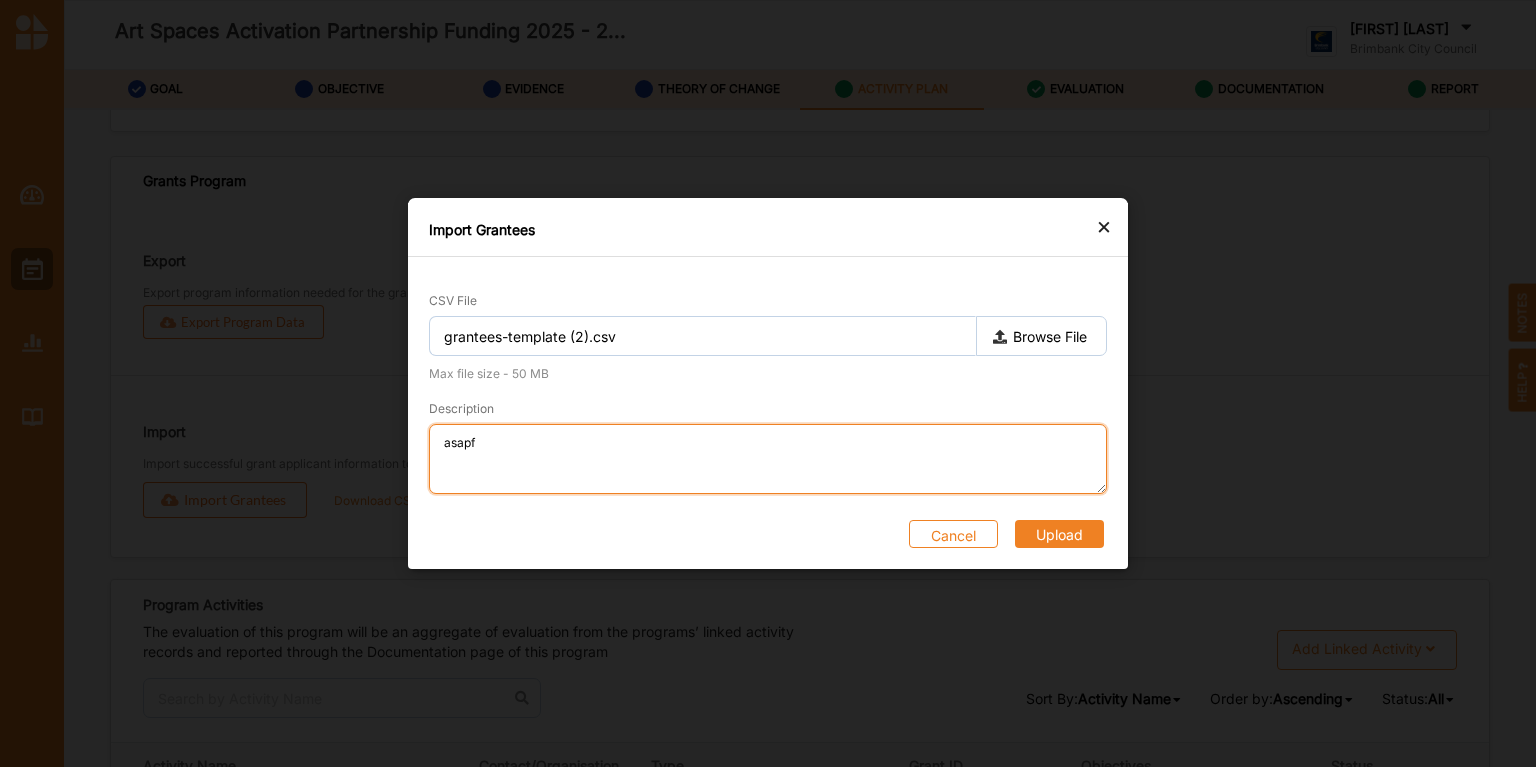 type on "asapf" 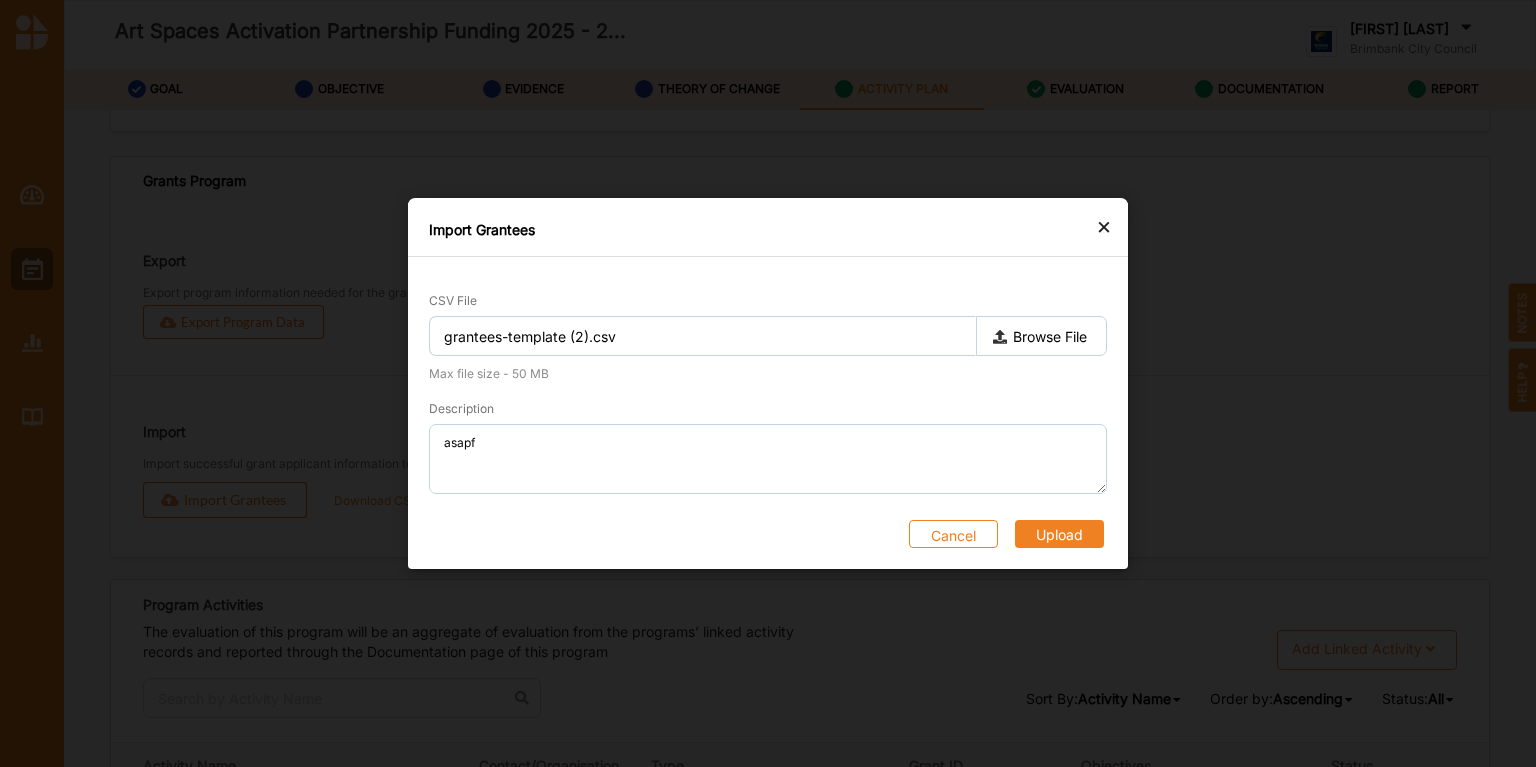 click on "Upload" at bounding box center [1059, 534] 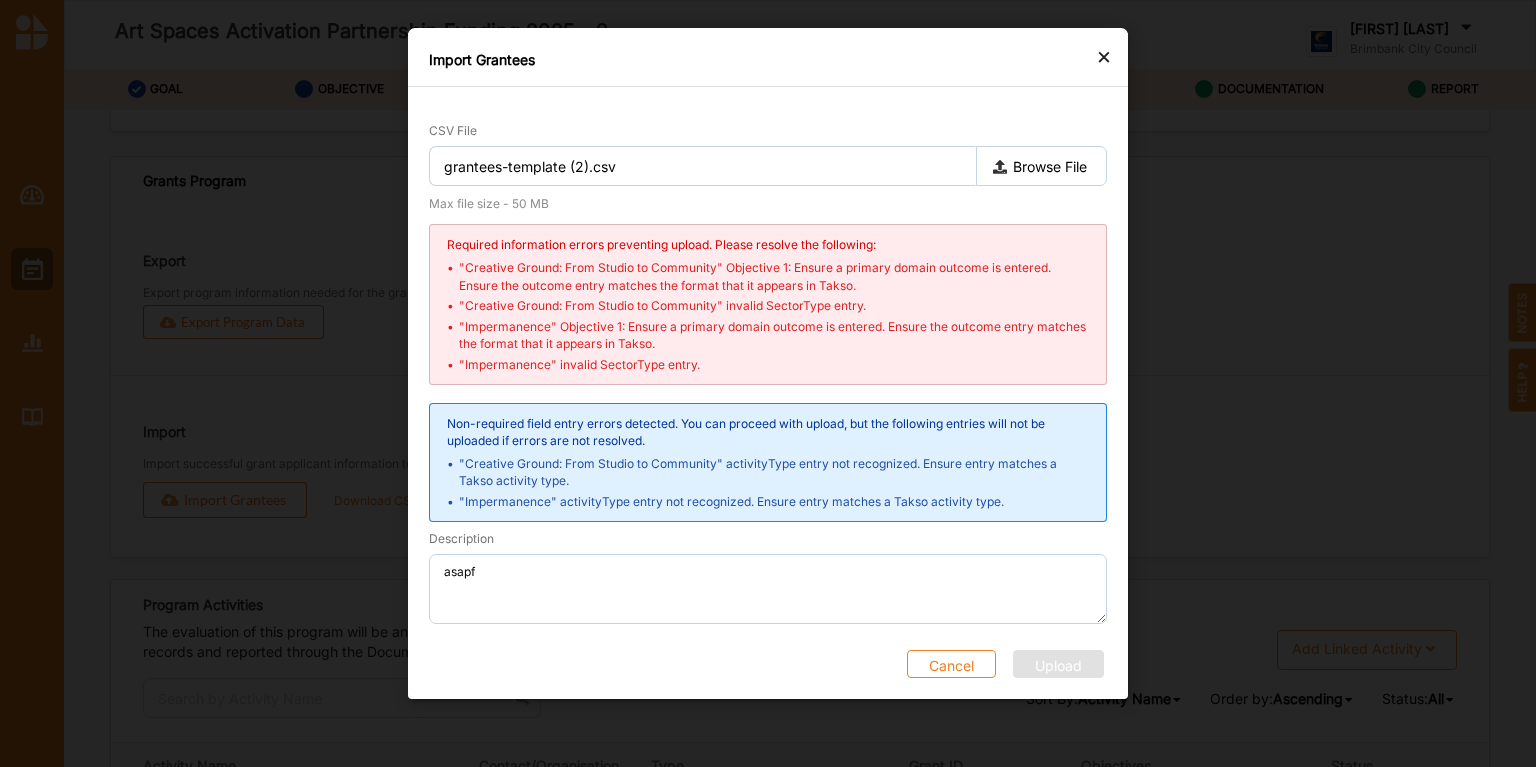 click on "×" at bounding box center (1104, 56) 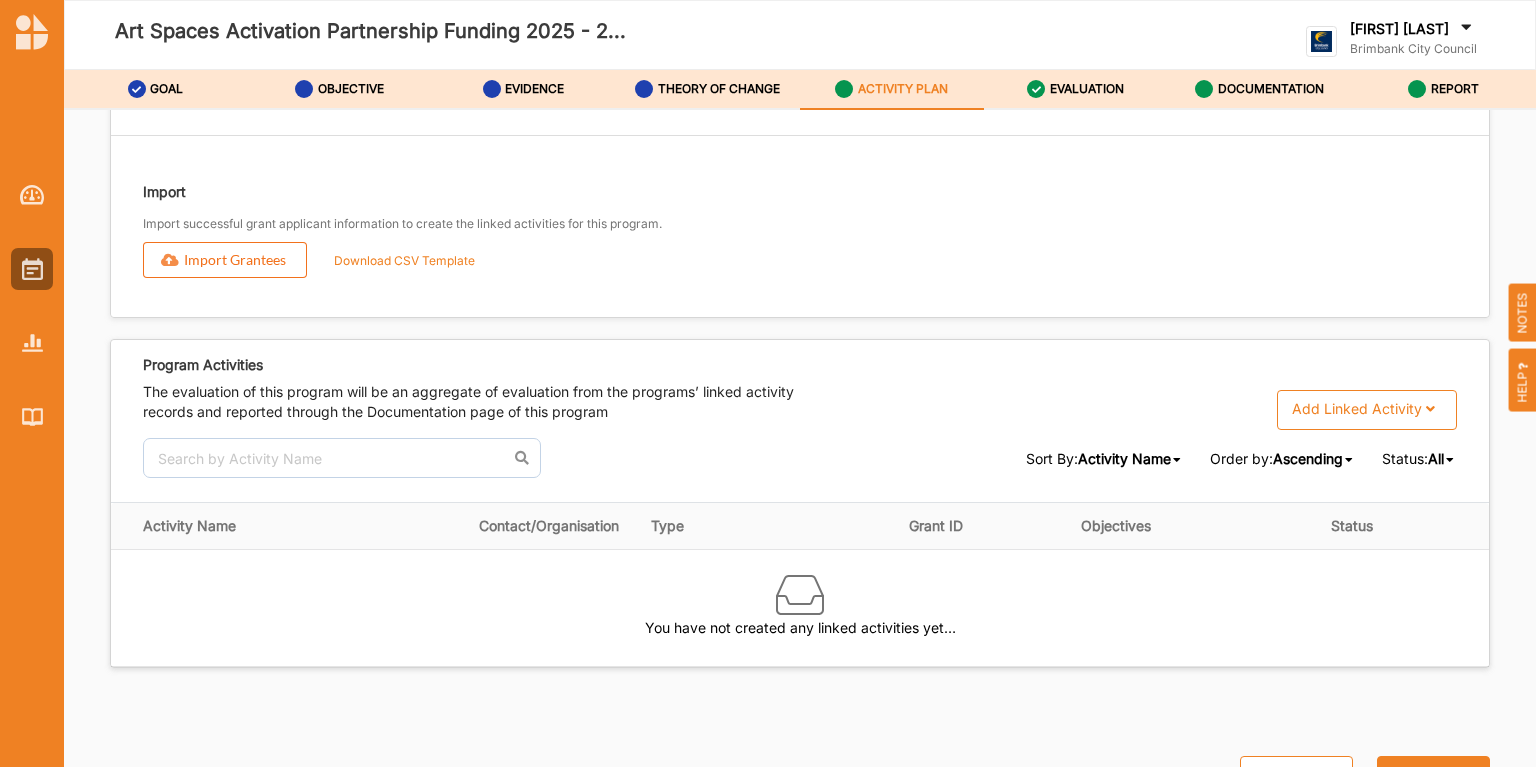 scroll, scrollTop: 2340, scrollLeft: 0, axis: vertical 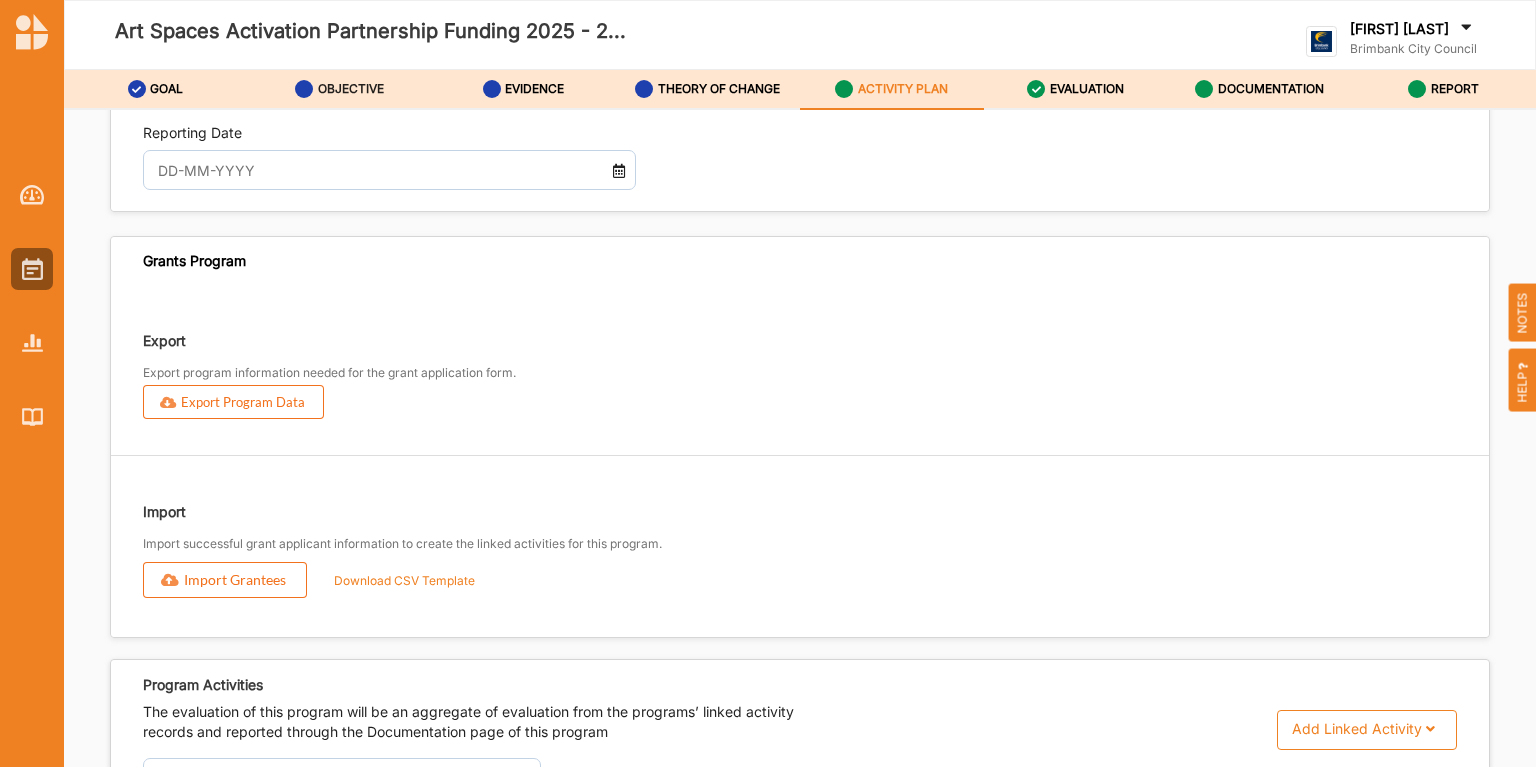 click on "OBJECTIVE" at bounding box center (340, 90) 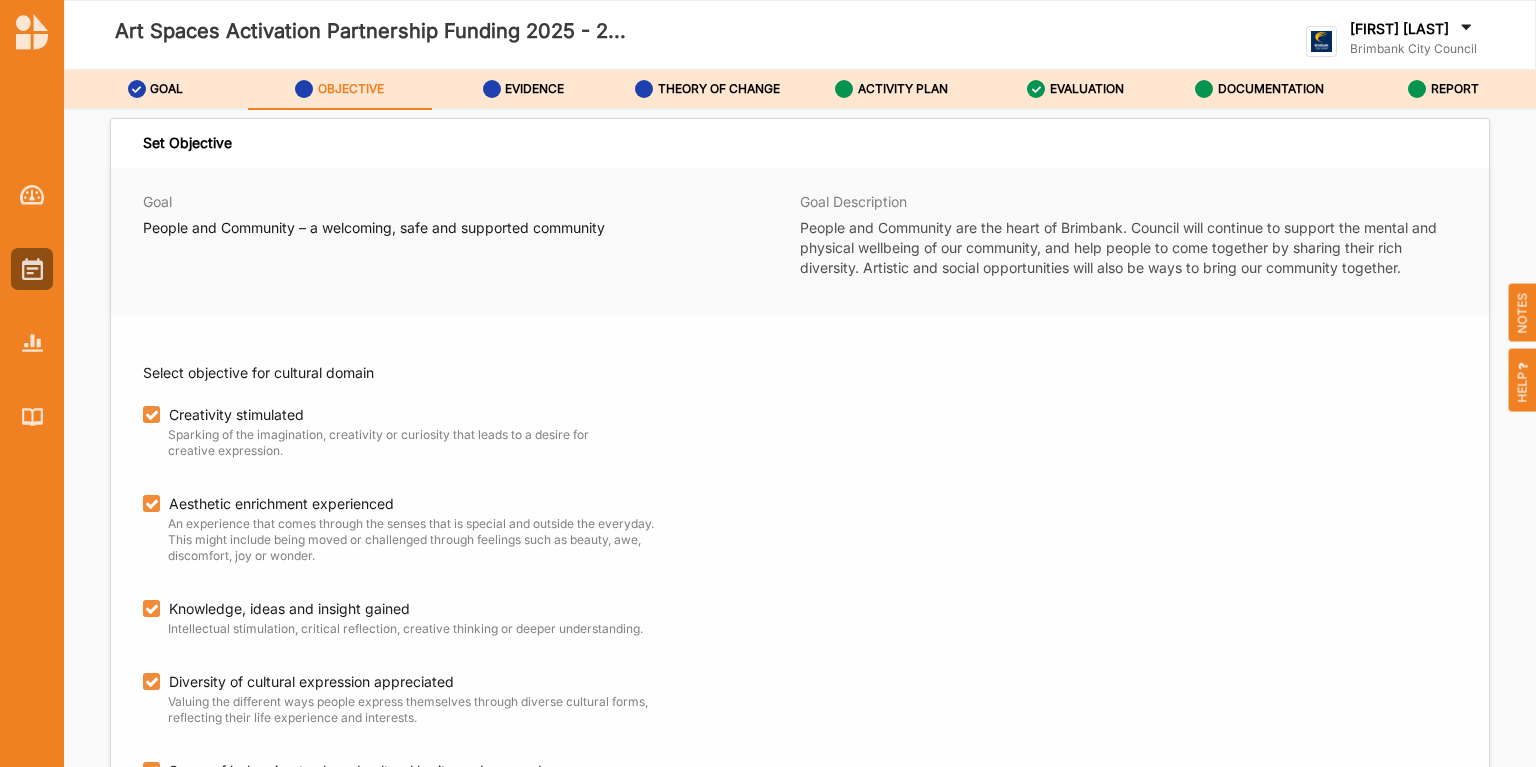 scroll, scrollTop: 0, scrollLeft: 0, axis: both 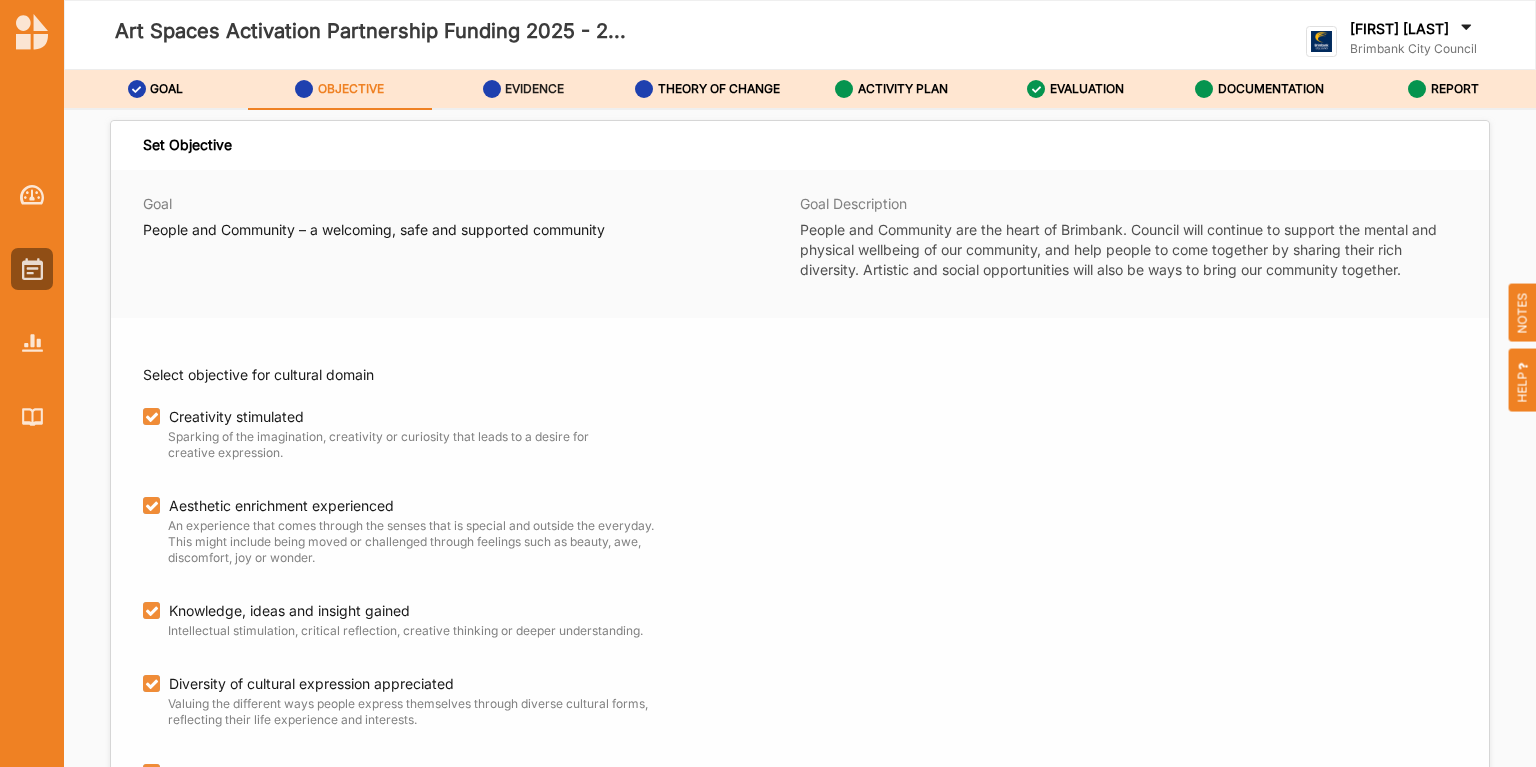 click on "EVIDENCE" at bounding box center (534, 89) 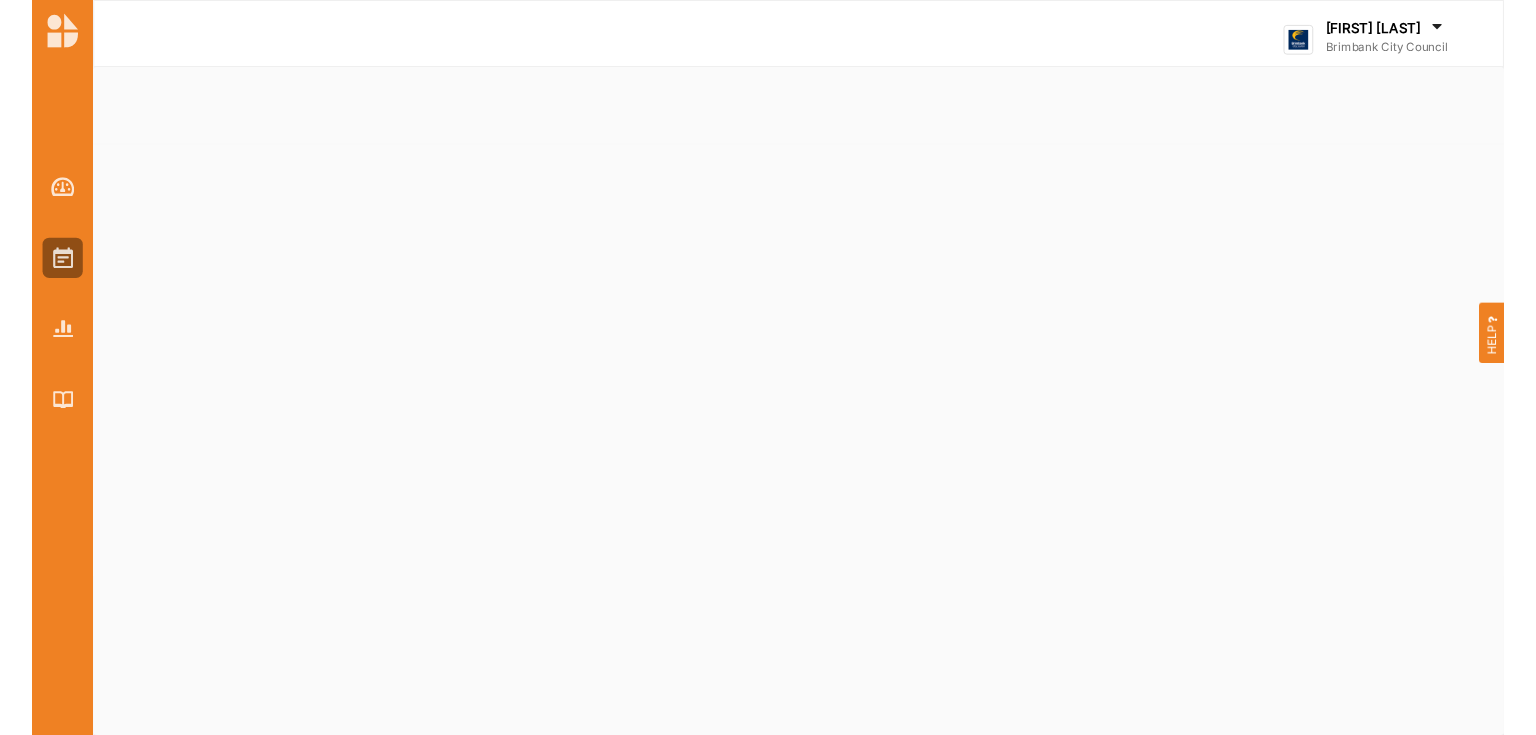 scroll, scrollTop: 0, scrollLeft: 0, axis: both 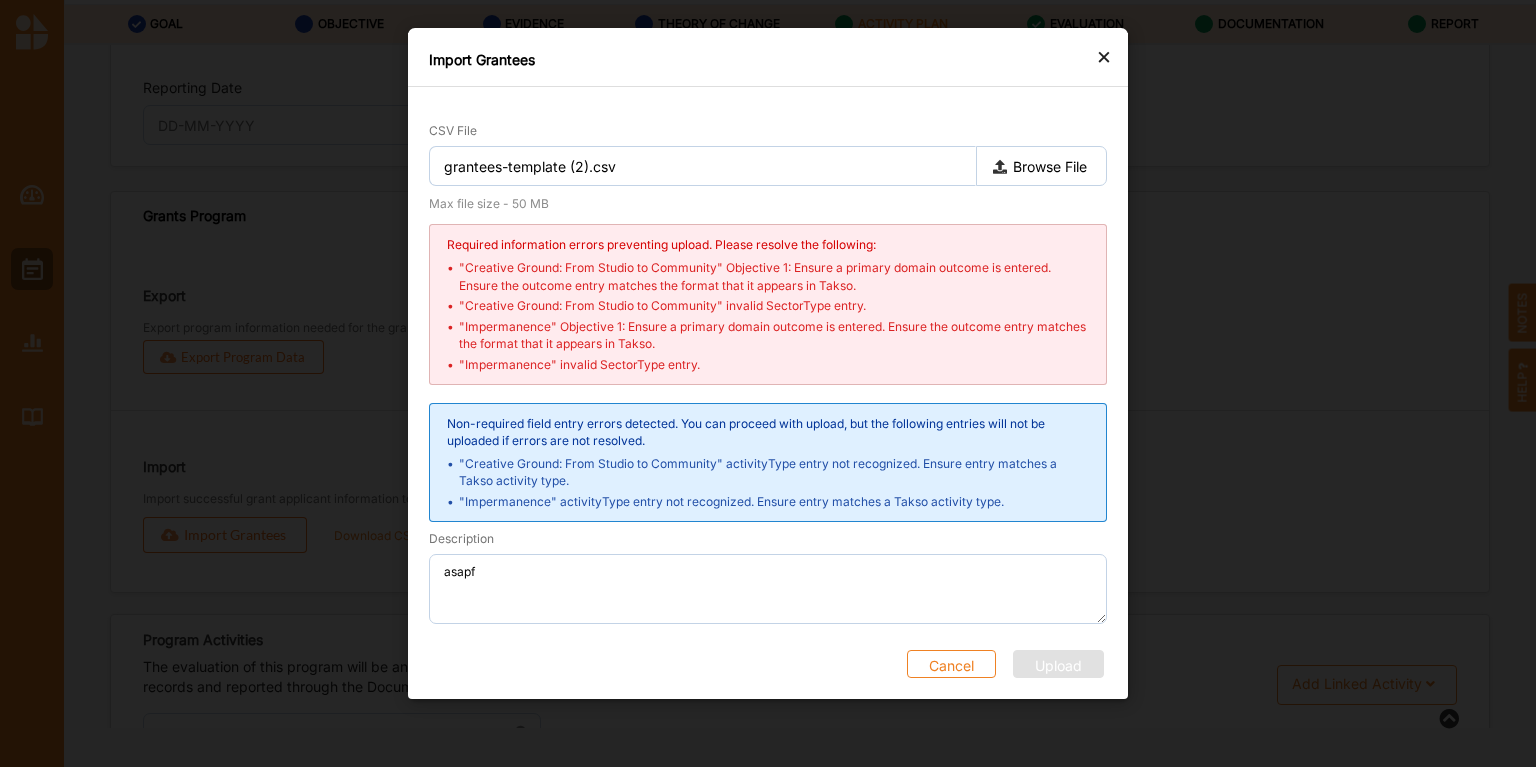 click on "×" at bounding box center [1104, 56] 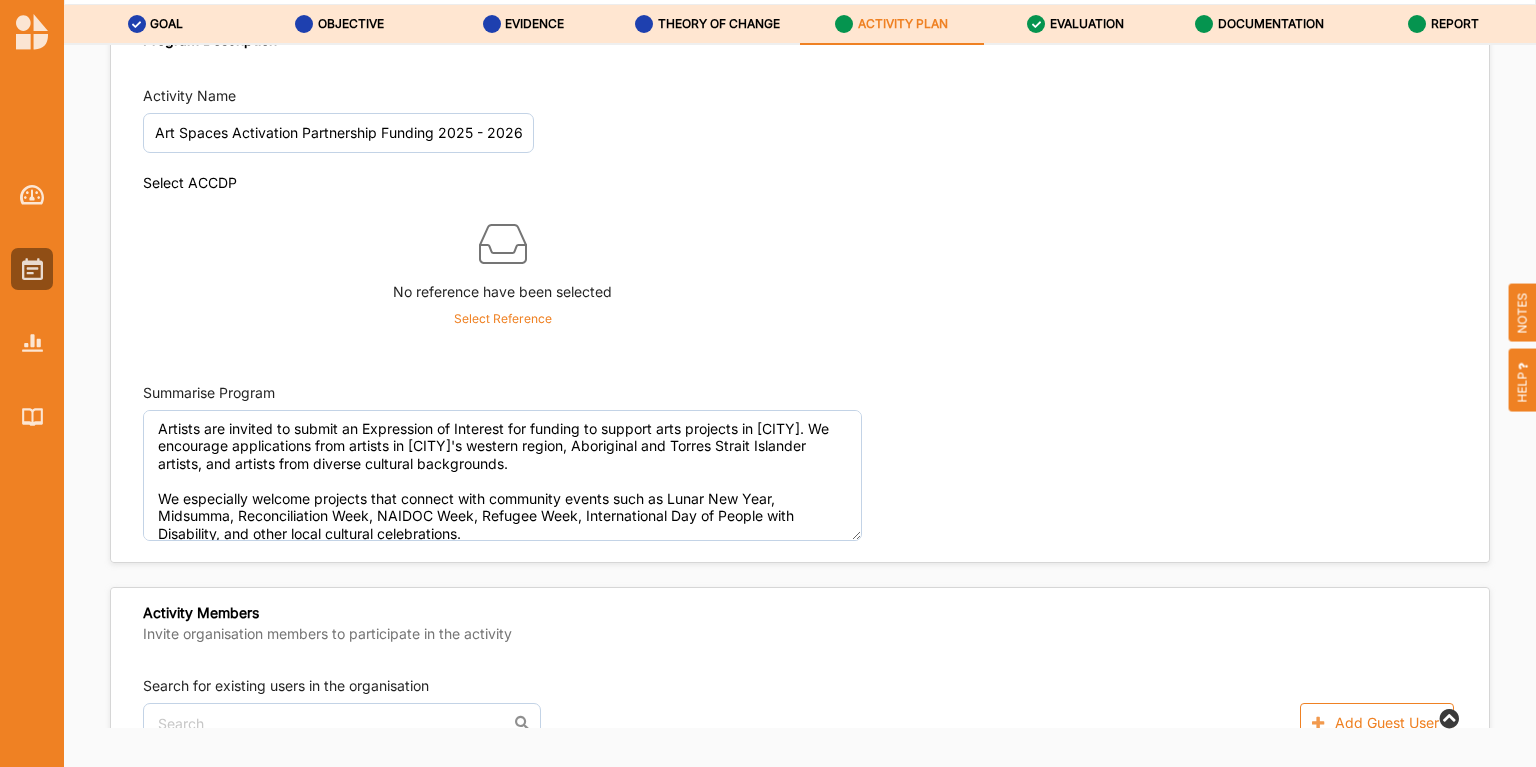 scroll, scrollTop: 0, scrollLeft: 0, axis: both 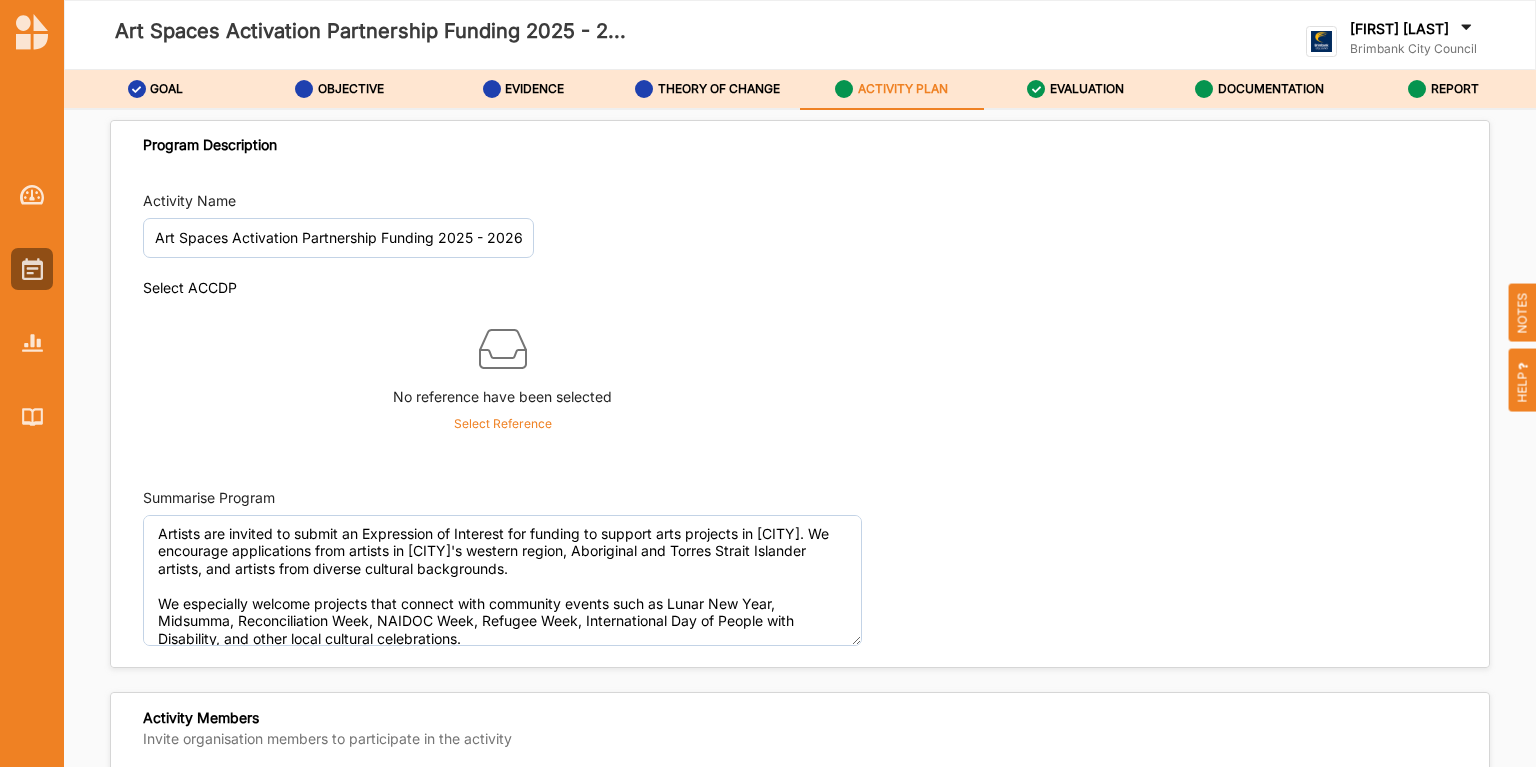 click on "HELP" at bounding box center (1523, 380) 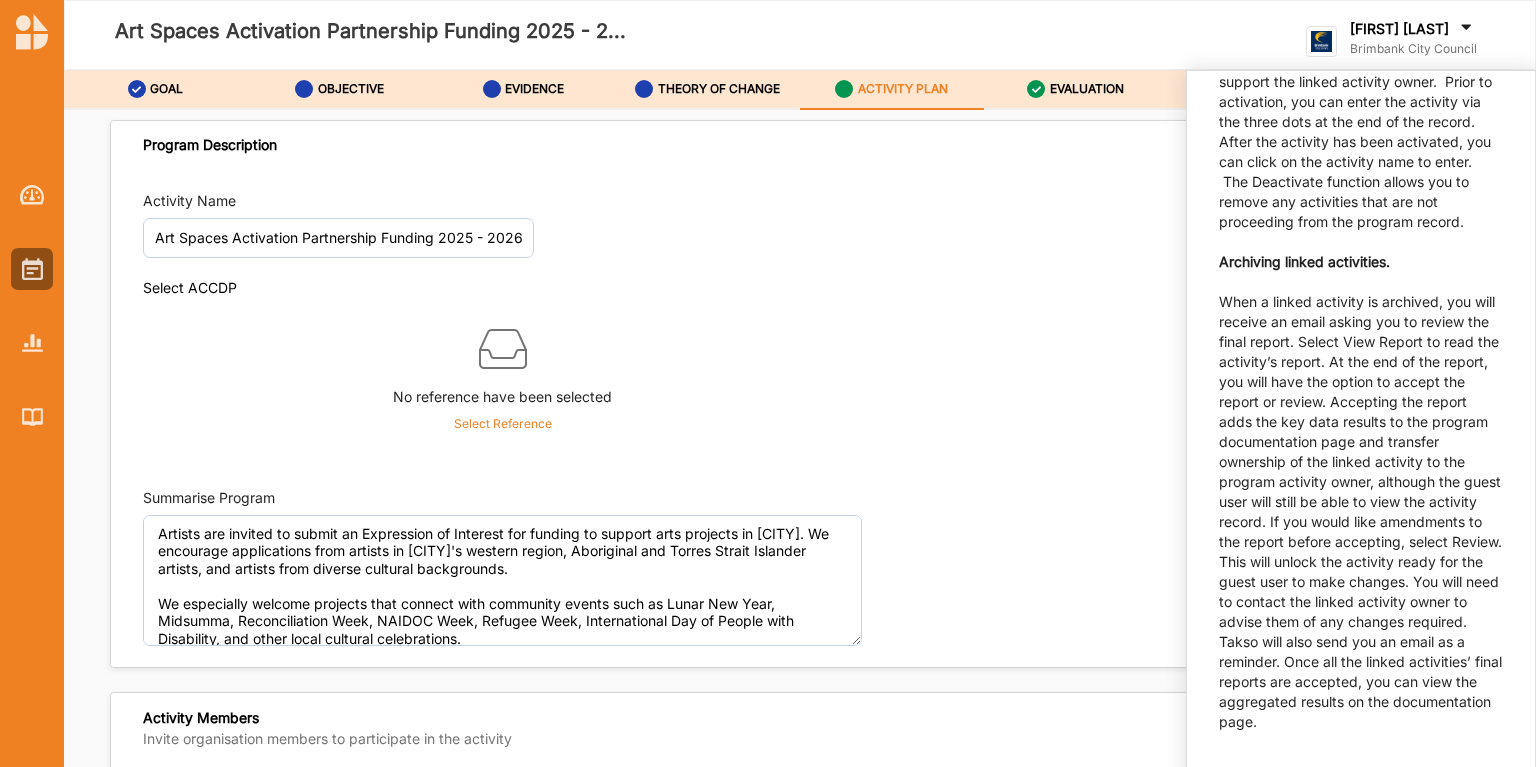 scroll, scrollTop: 4300, scrollLeft: 0, axis: vertical 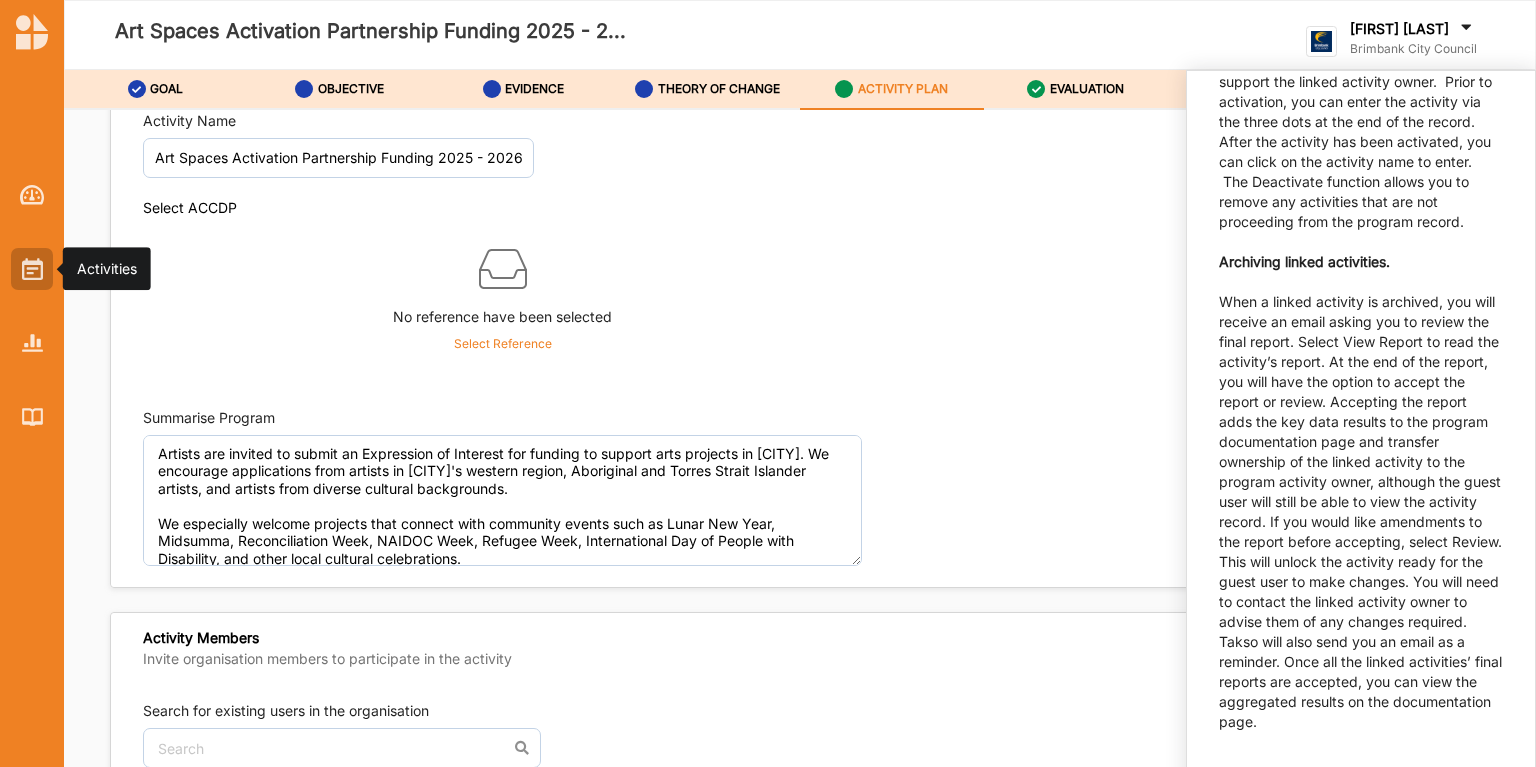 click at bounding box center [32, 269] 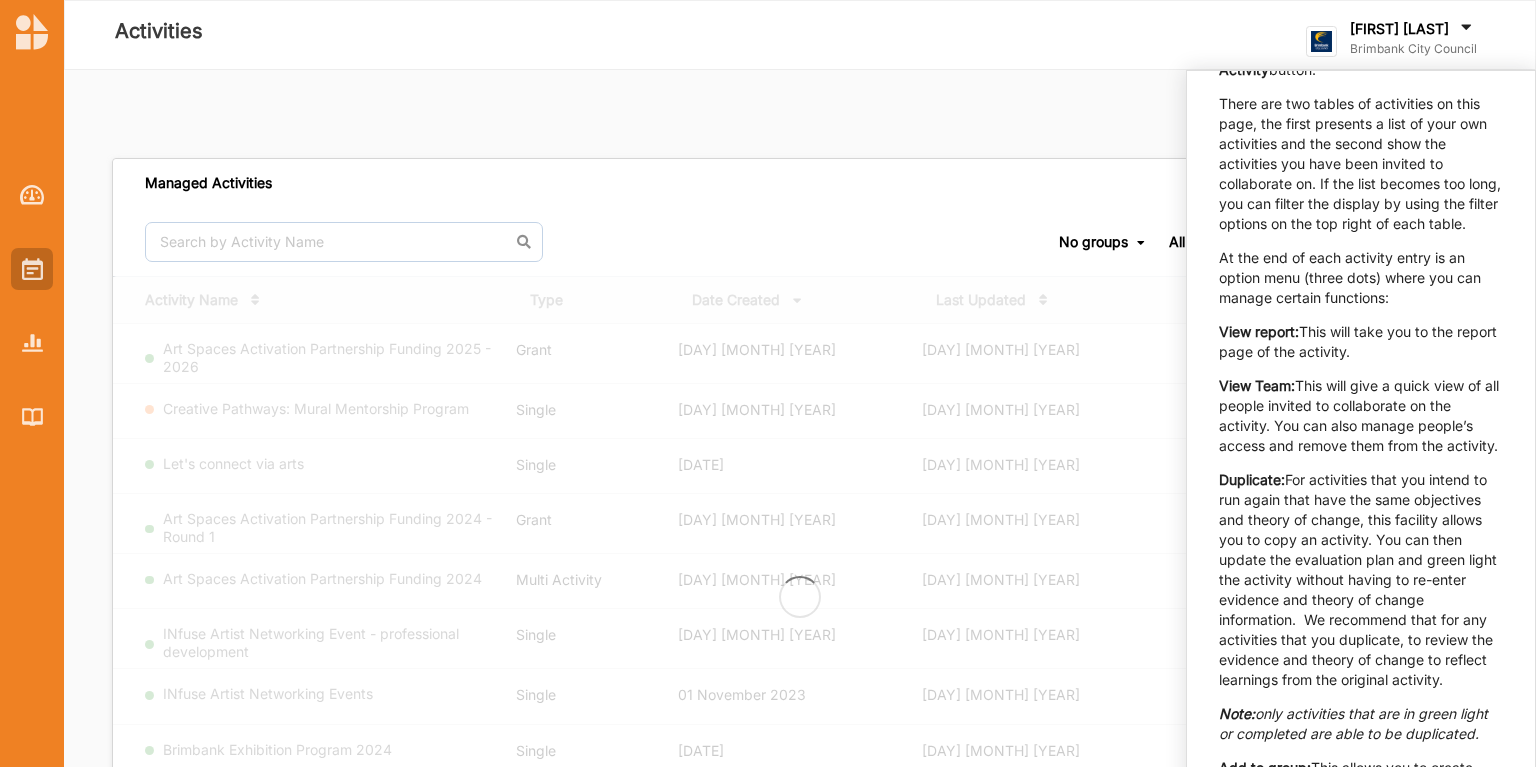 scroll, scrollTop: 482, scrollLeft: 0, axis: vertical 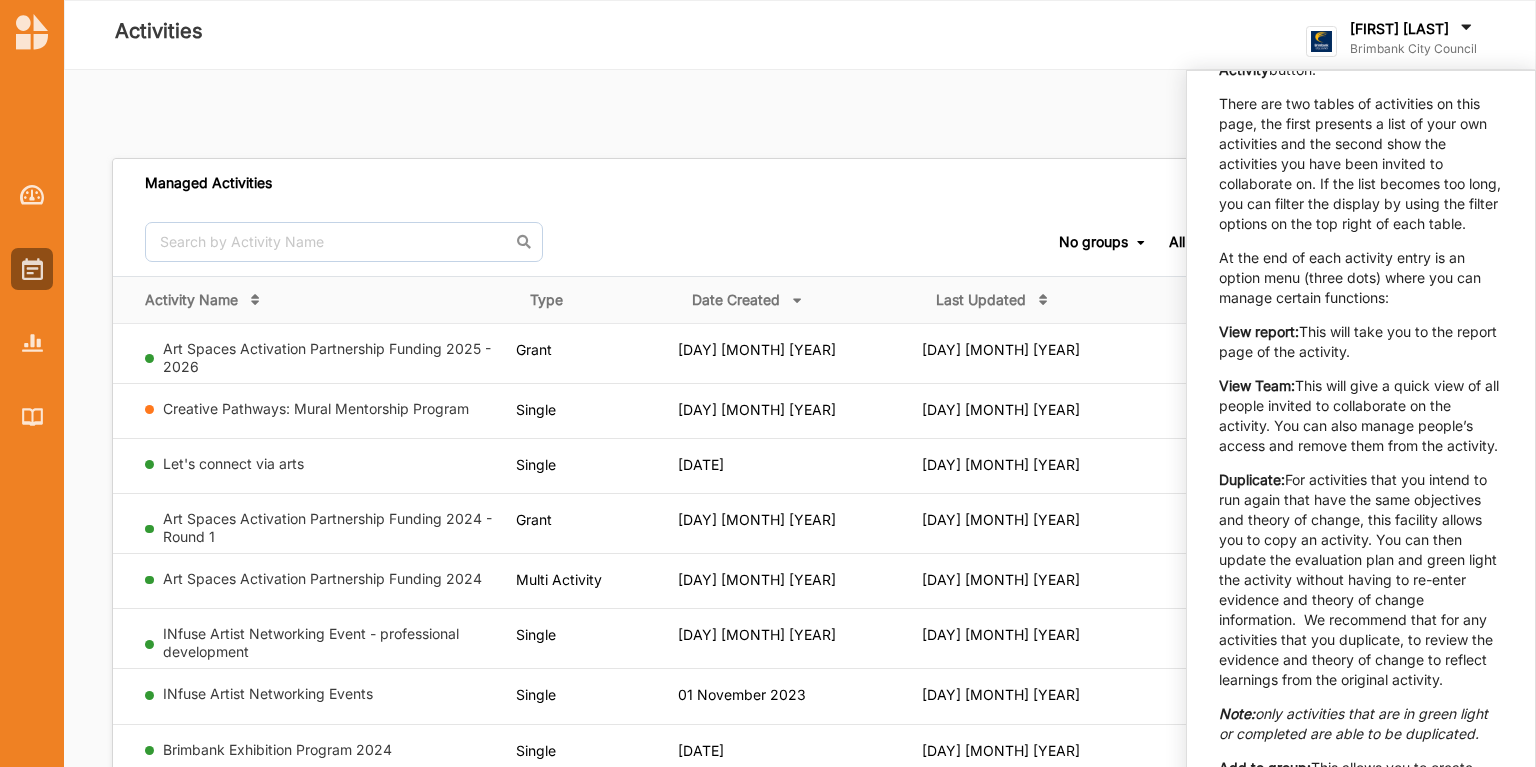 click on "Creative Pathways: Mural Mentorship Program" at bounding box center [316, 408] 